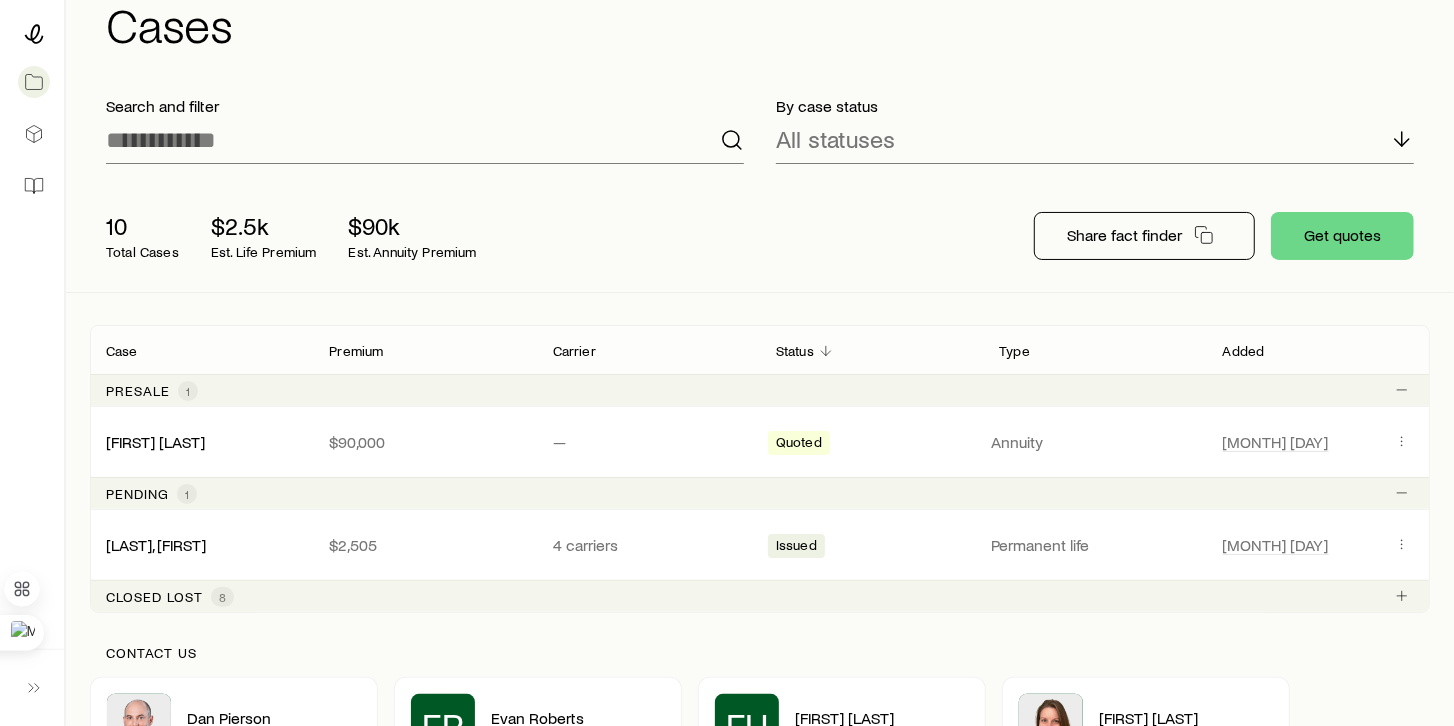 scroll, scrollTop: 171, scrollLeft: 0, axis: vertical 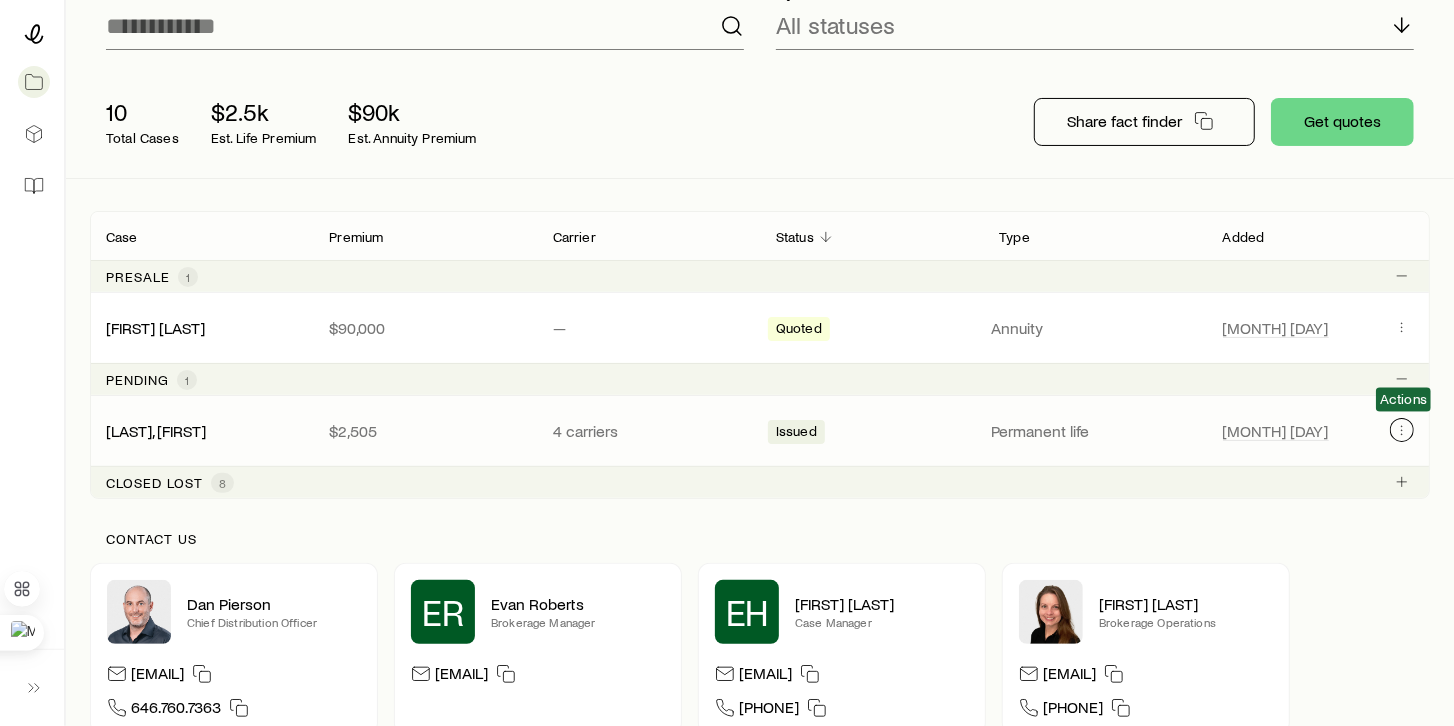 click 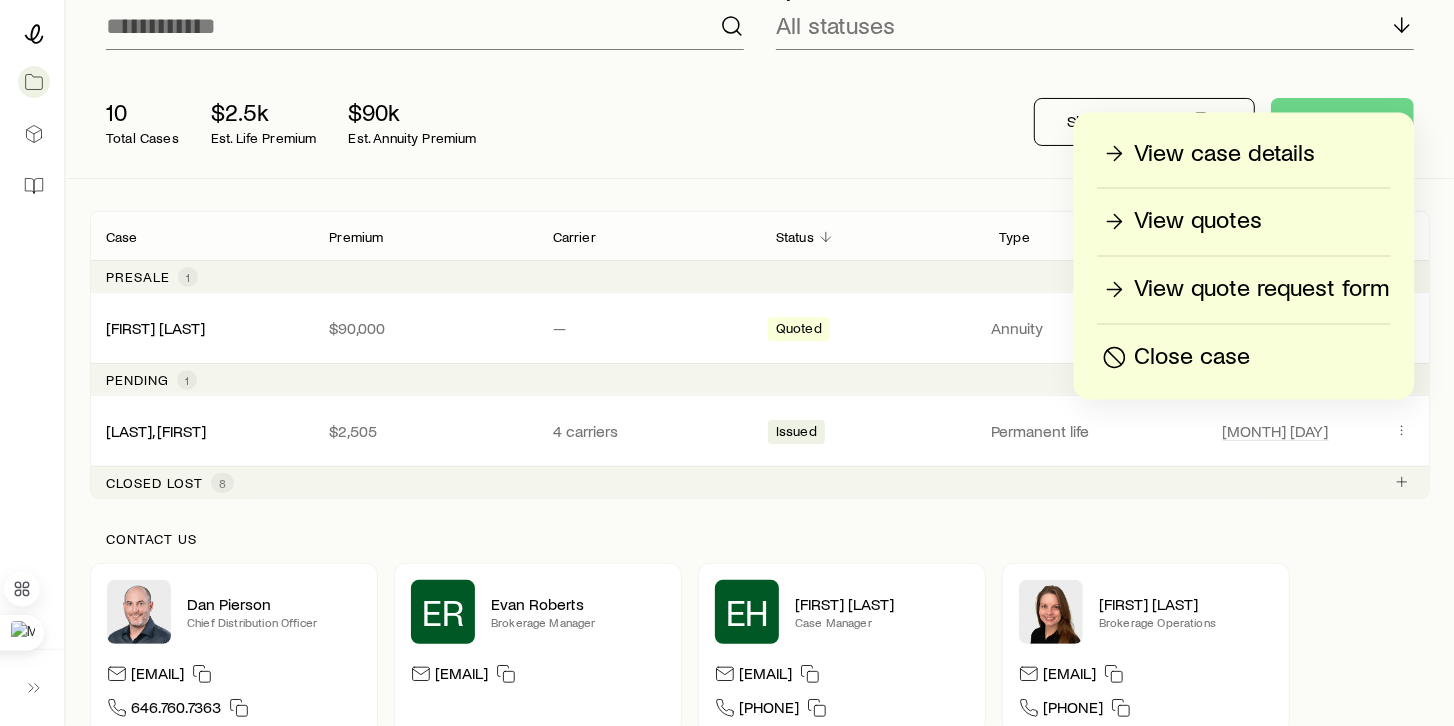click on "View case details" at bounding box center [1225, 154] 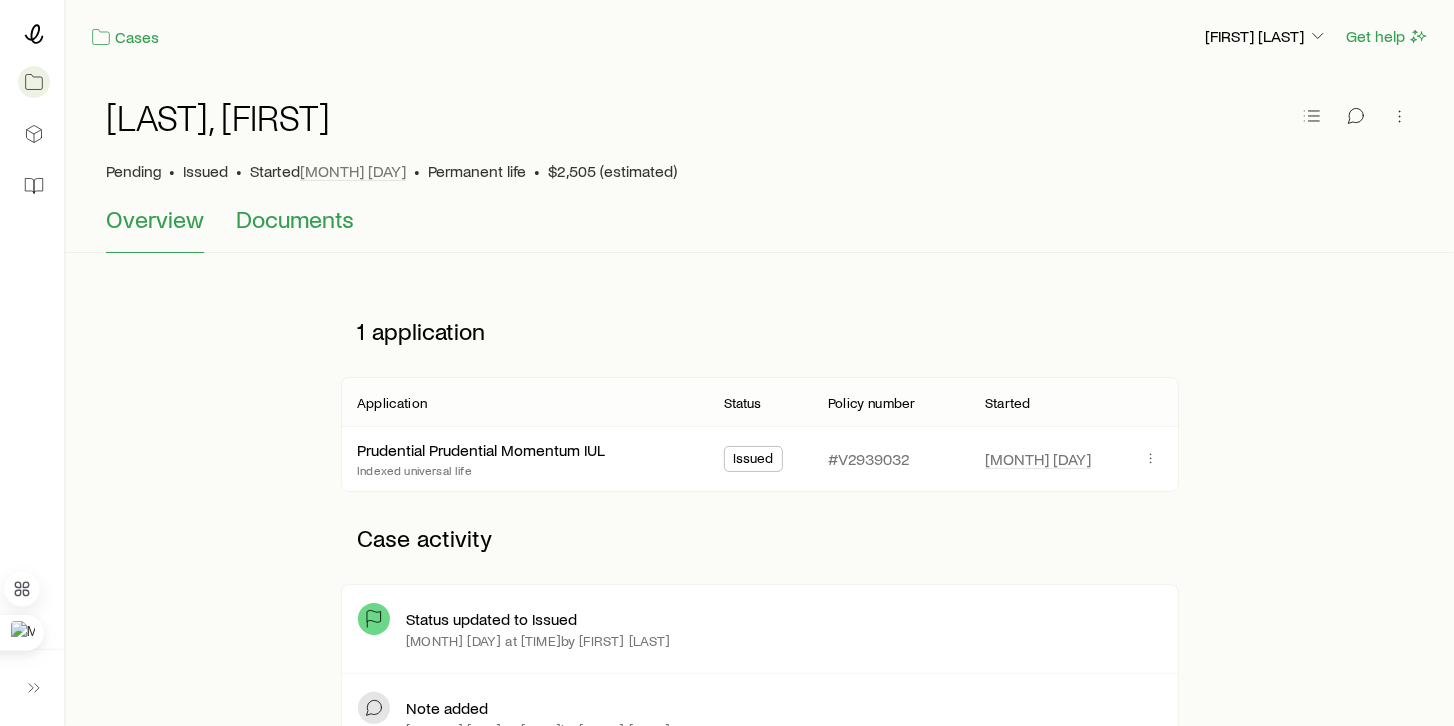 click on "Documents" at bounding box center [295, 219] 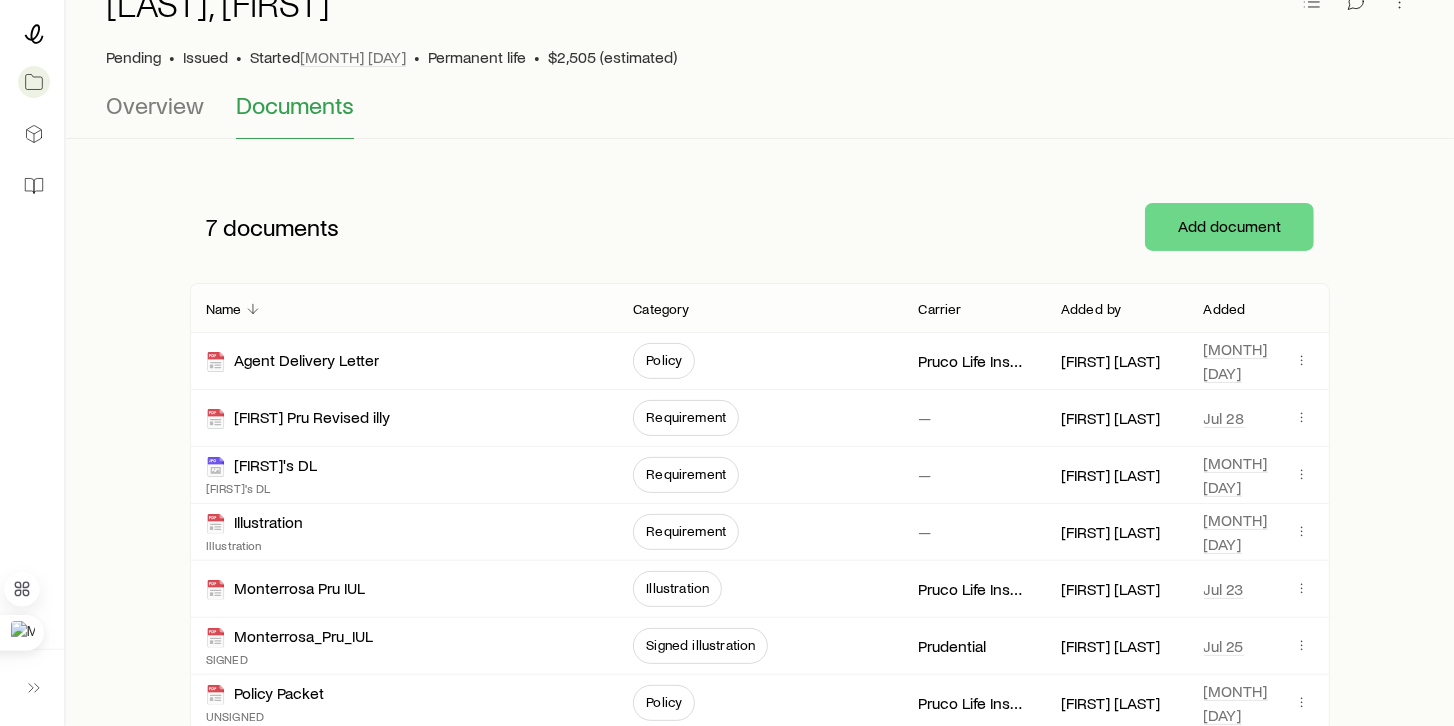 scroll, scrollTop: 171, scrollLeft: 0, axis: vertical 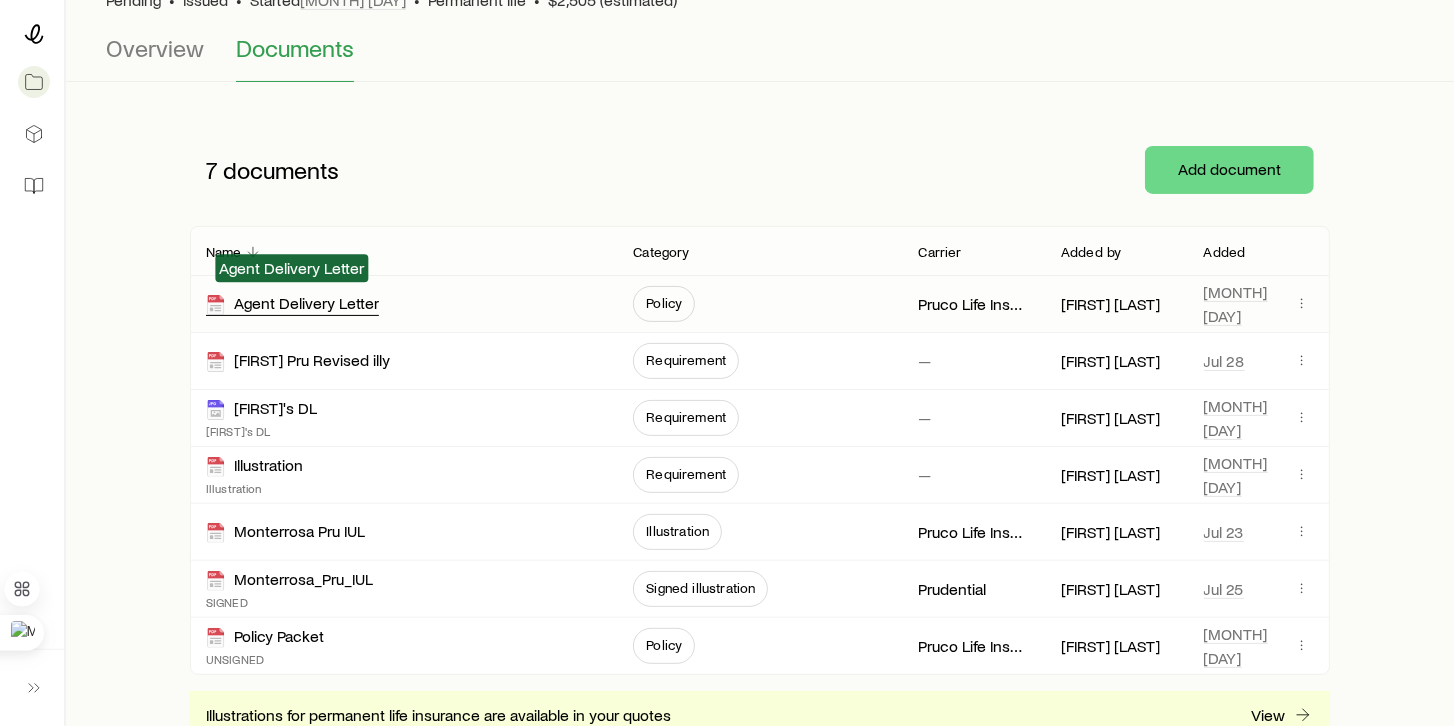click on "Agent Delivery Letter" at bounding box center [292, 304] 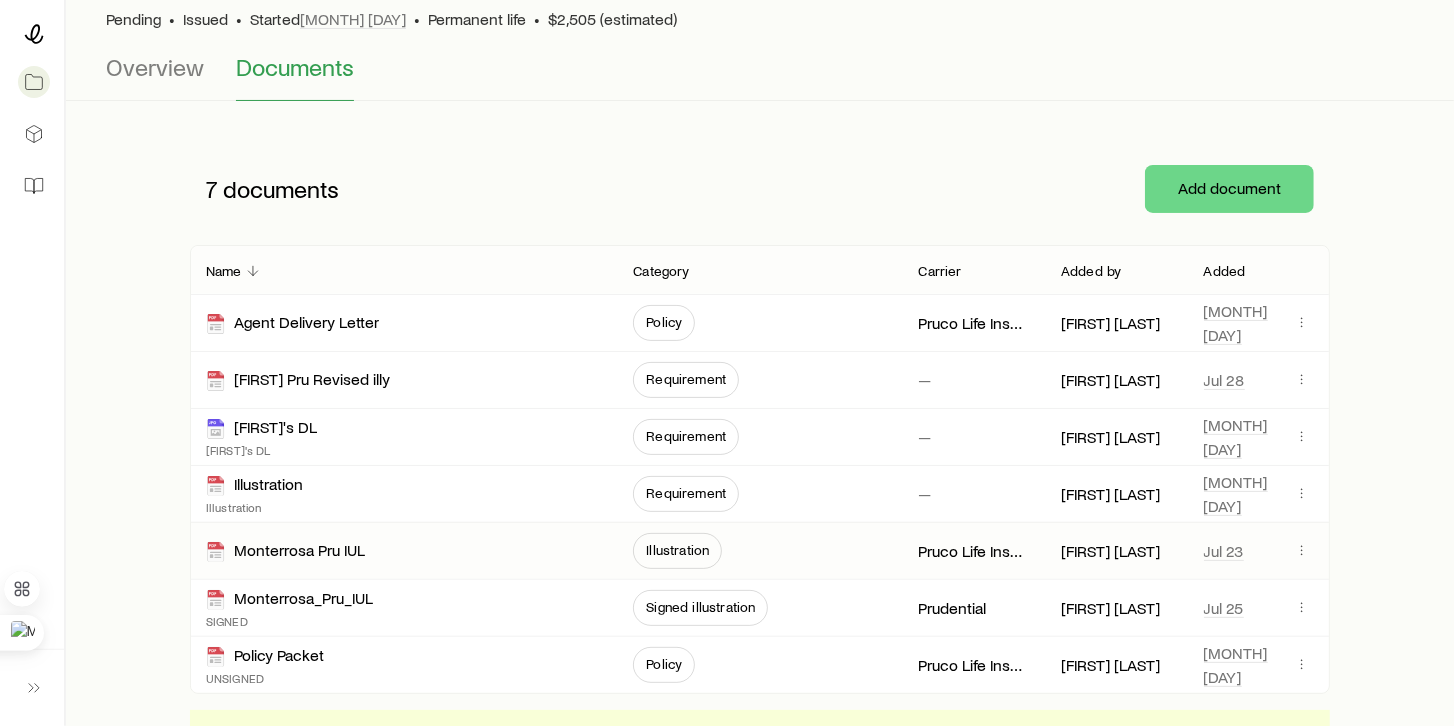 scroll, scrollTop: 0, scrollLeft: 0, axis: both 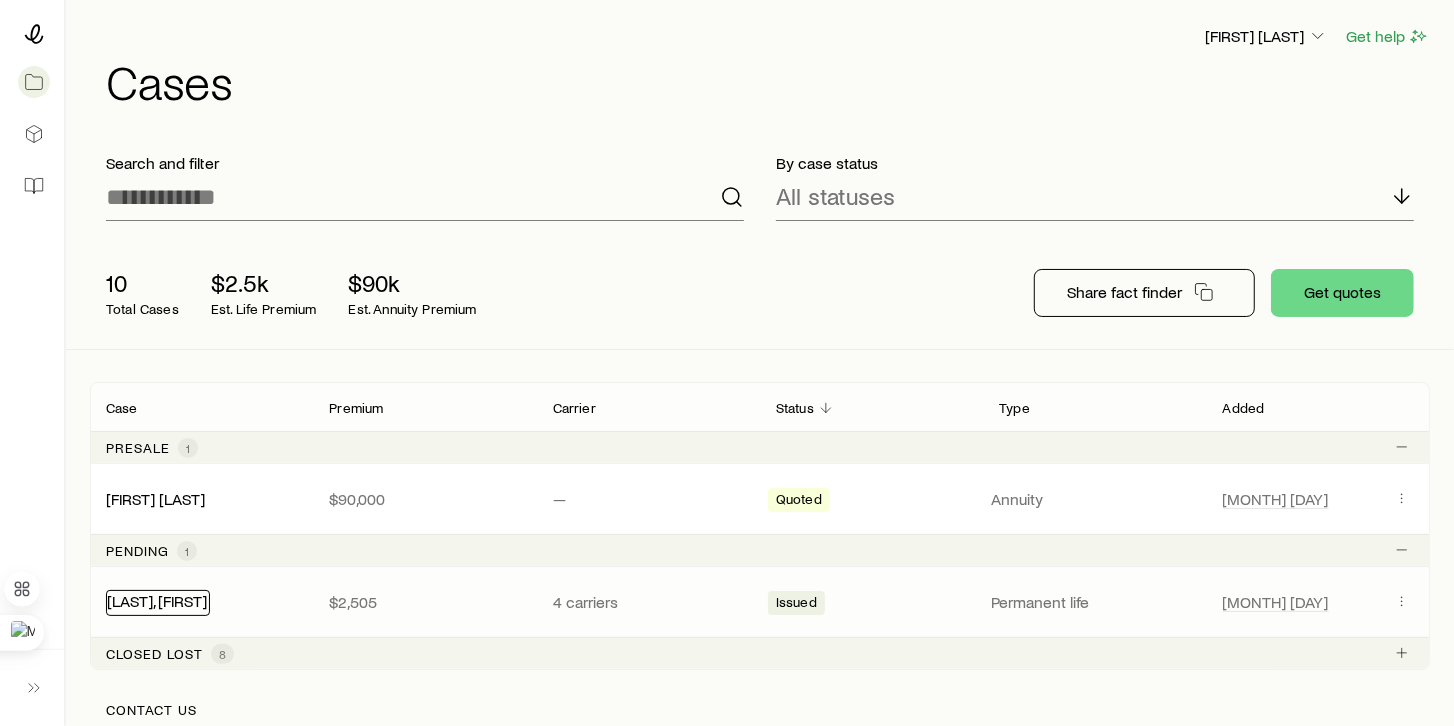 click on "[LAST], [FIRST]" at bounding box center [157, 600] 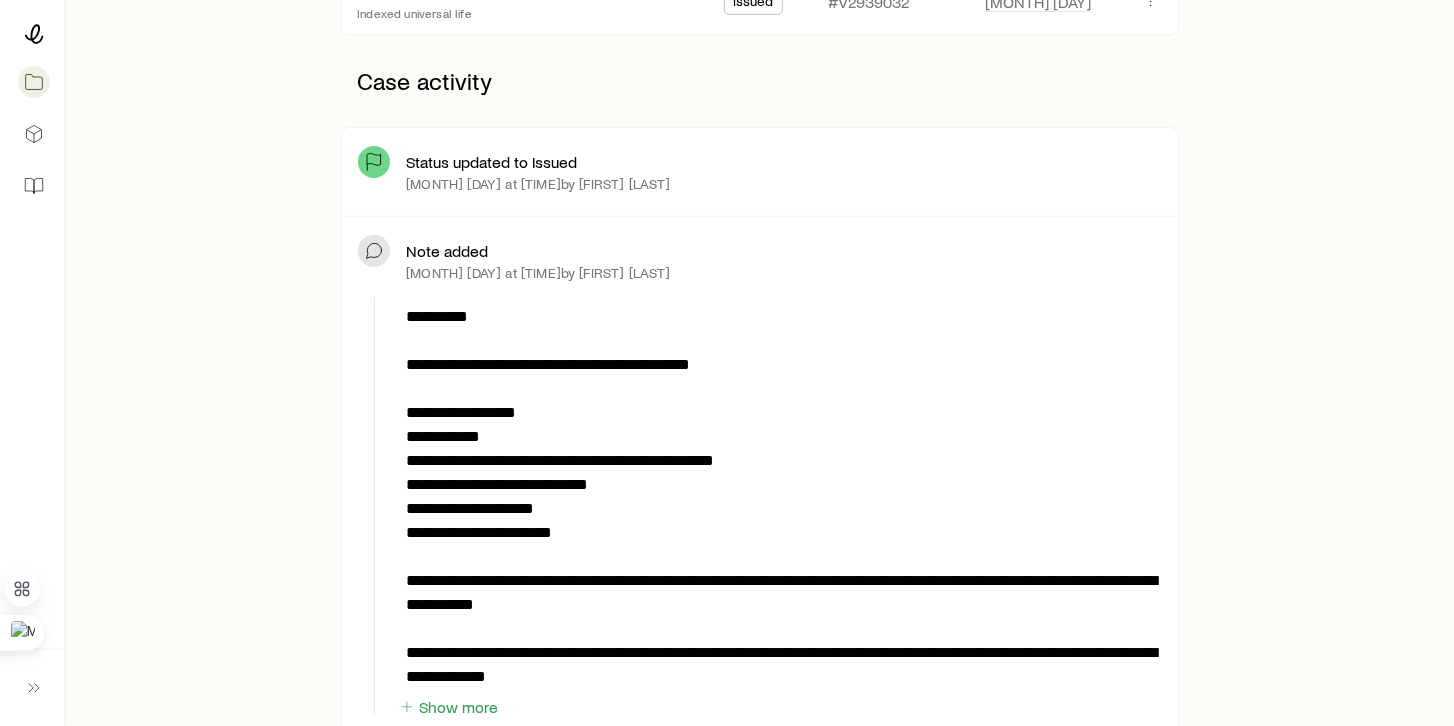 scroll, scrollTop: 571, scrollLeft: 0, axis: vertical 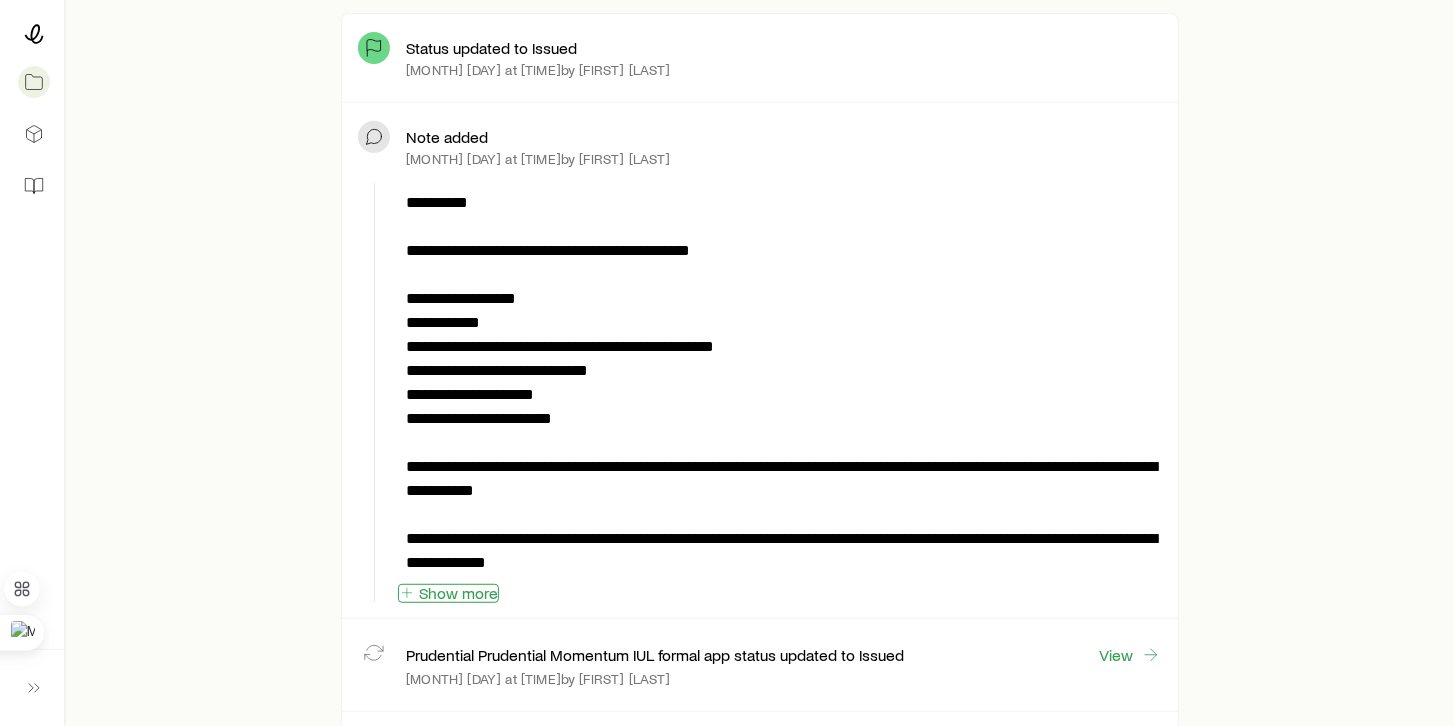 click on "Show more" at bounding box center (448, 593) 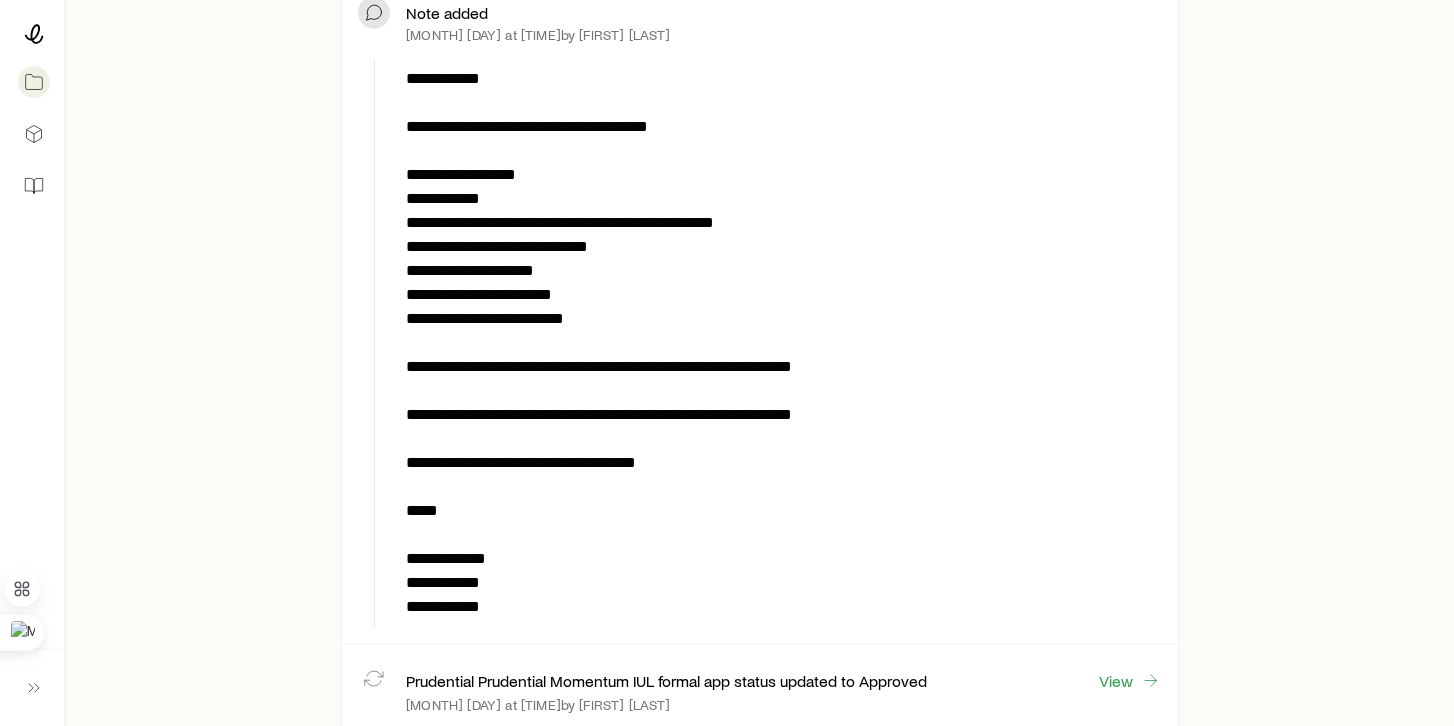 scroll, scrollTop: 1828, scrollLeft: 0, axis: vertical 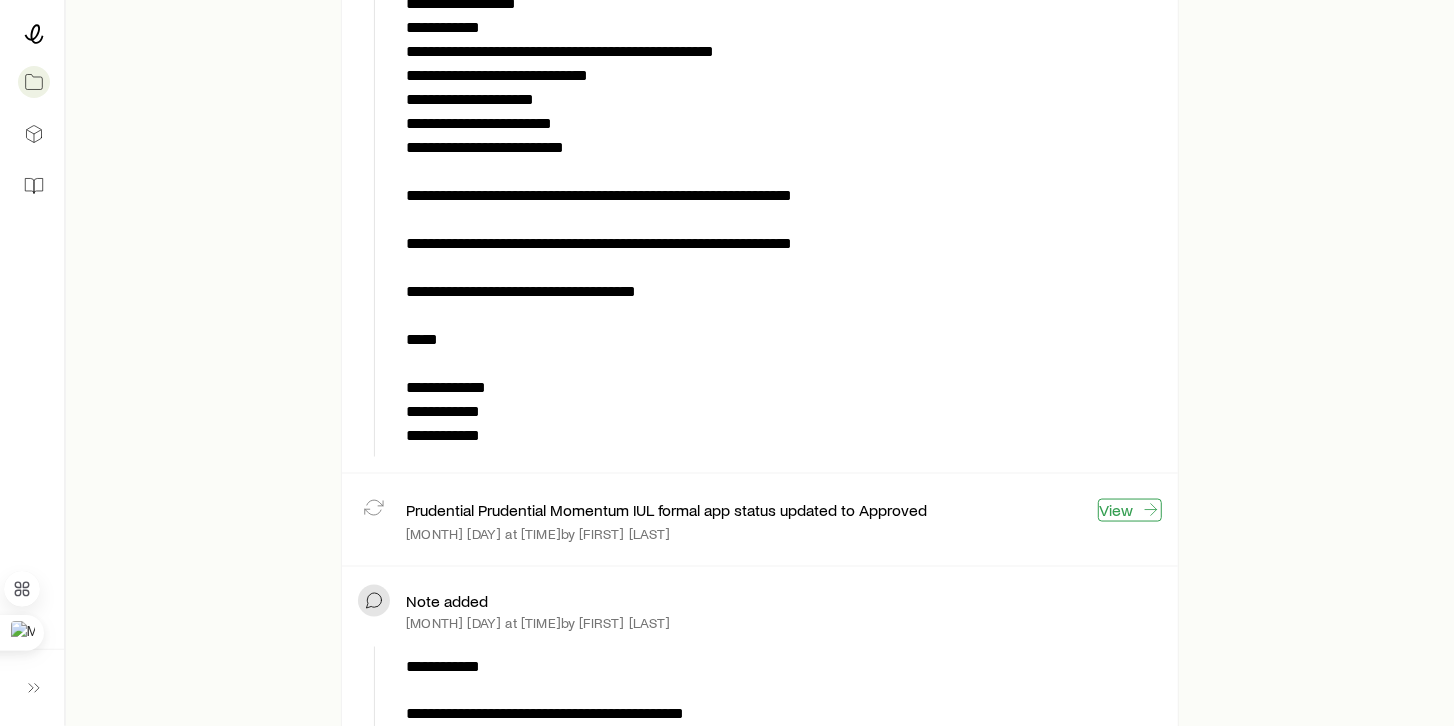 click on "View" at bounding box center (1130, 510) 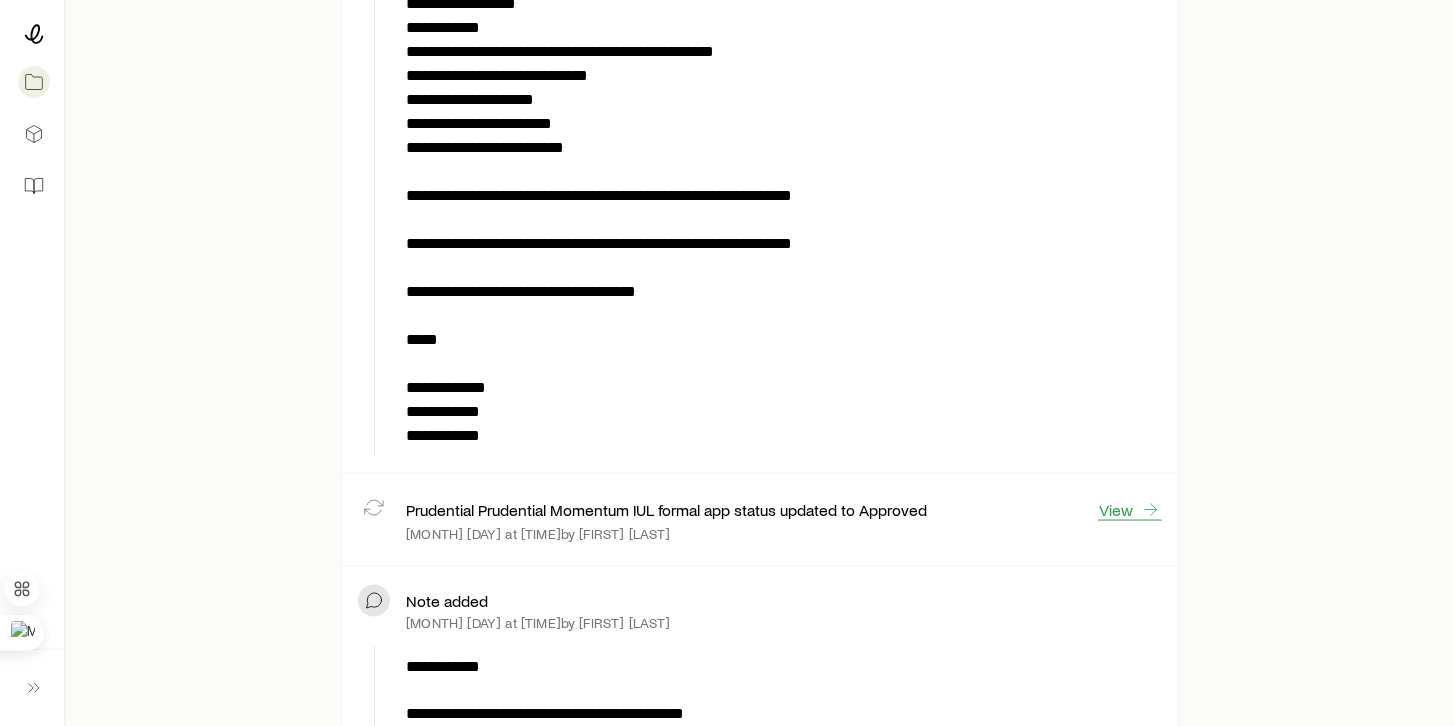 scroll, scrollTop: 0, scrollLeft: 0, axis: both 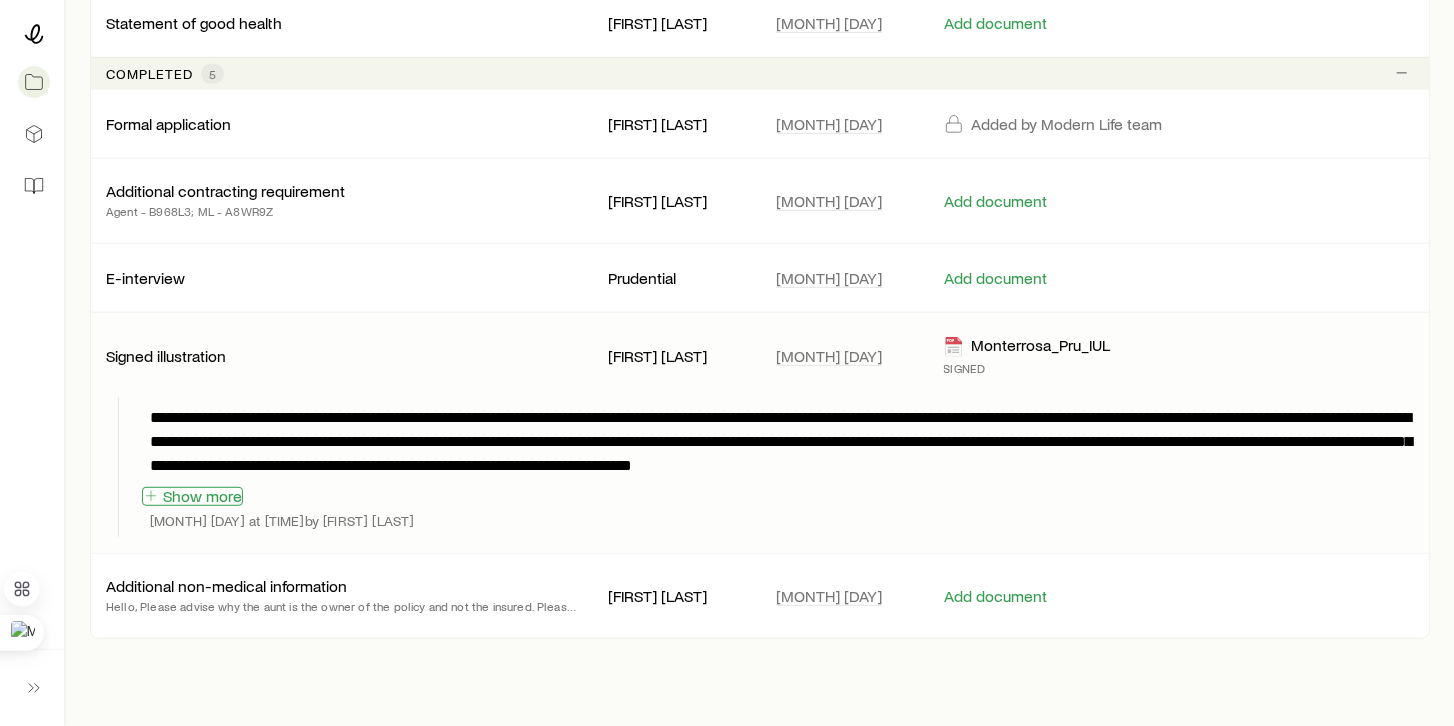click 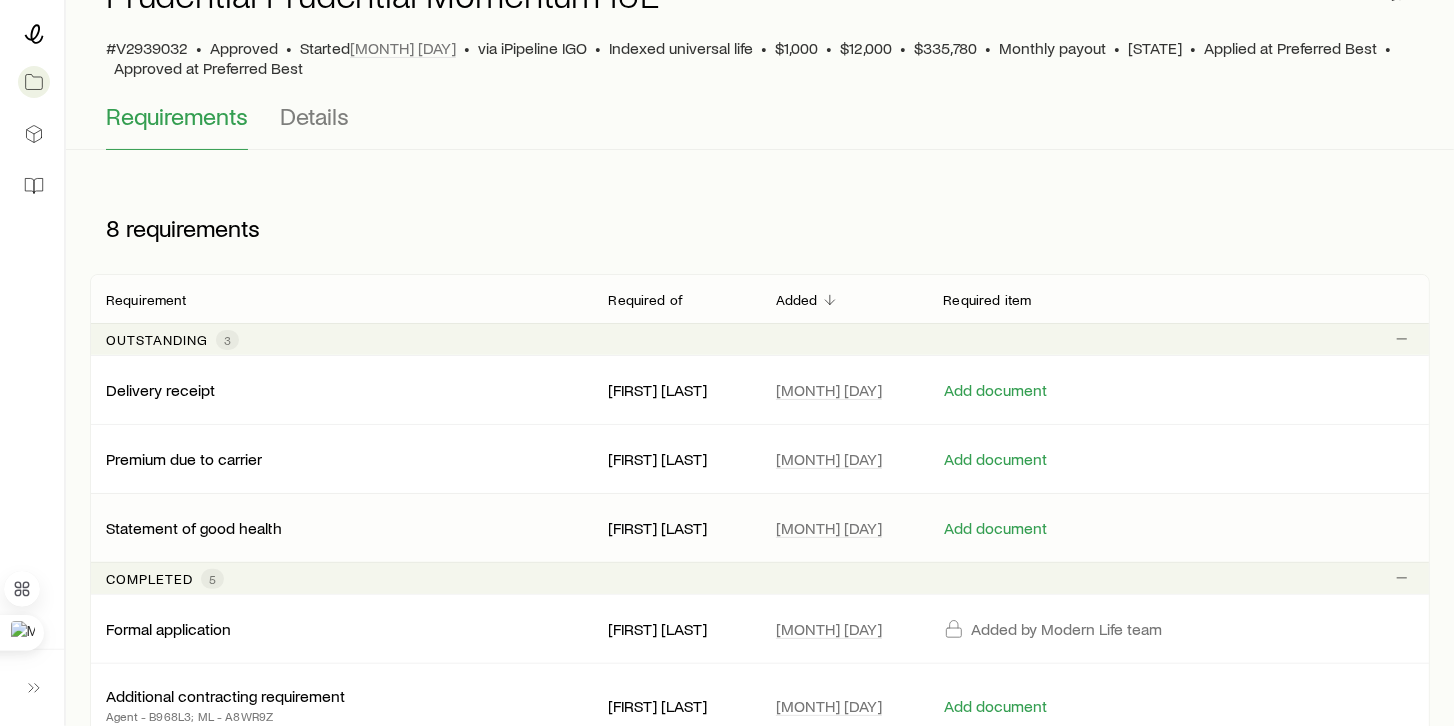 scroll, scrollTop: 0, scrollLeft: 0, axis: both 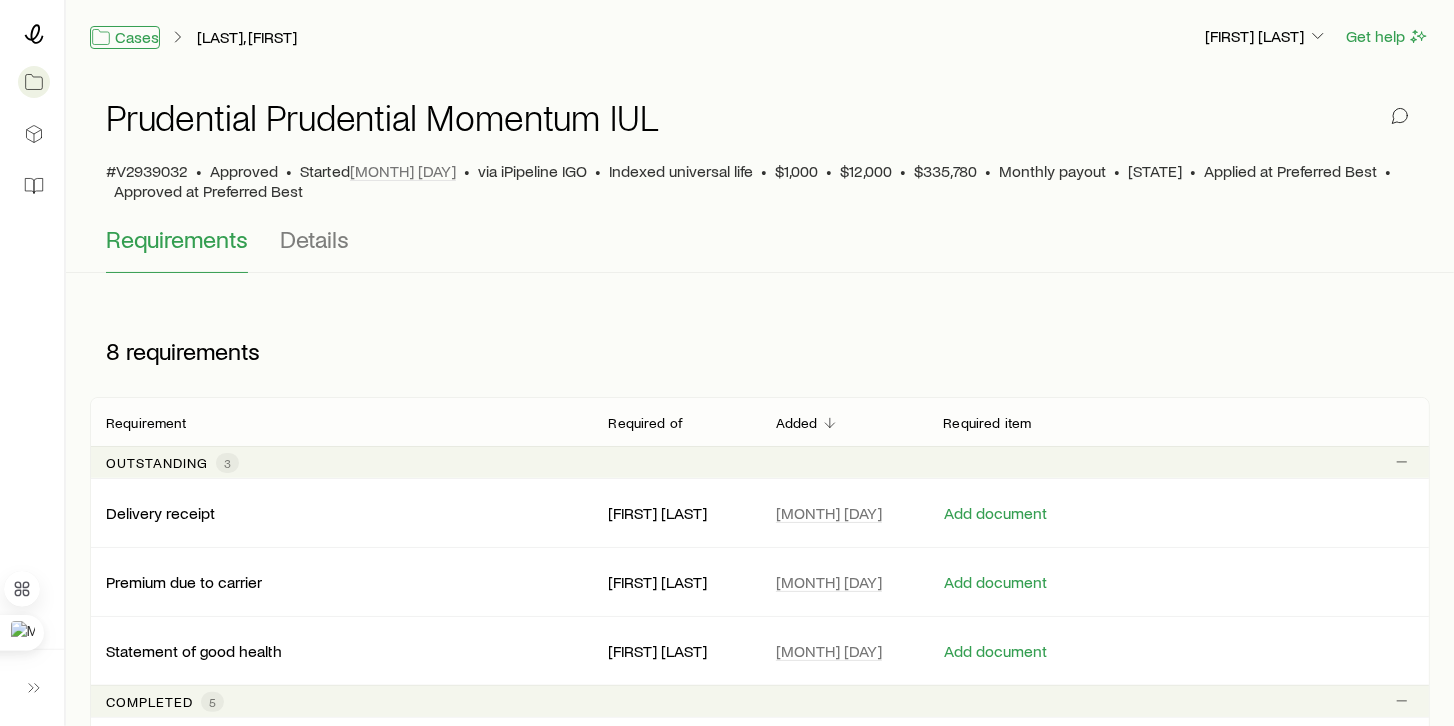 click on "Cases" at bounding box center (125, 37) 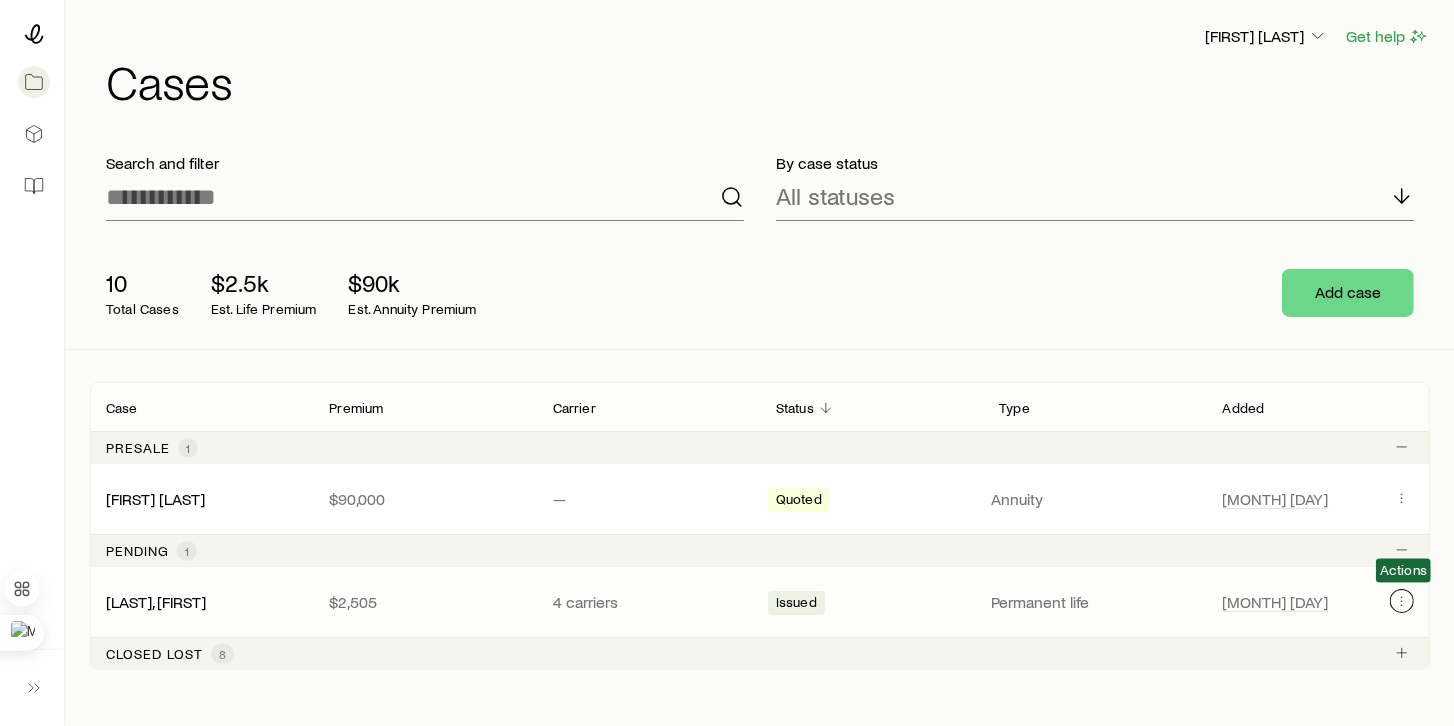 click 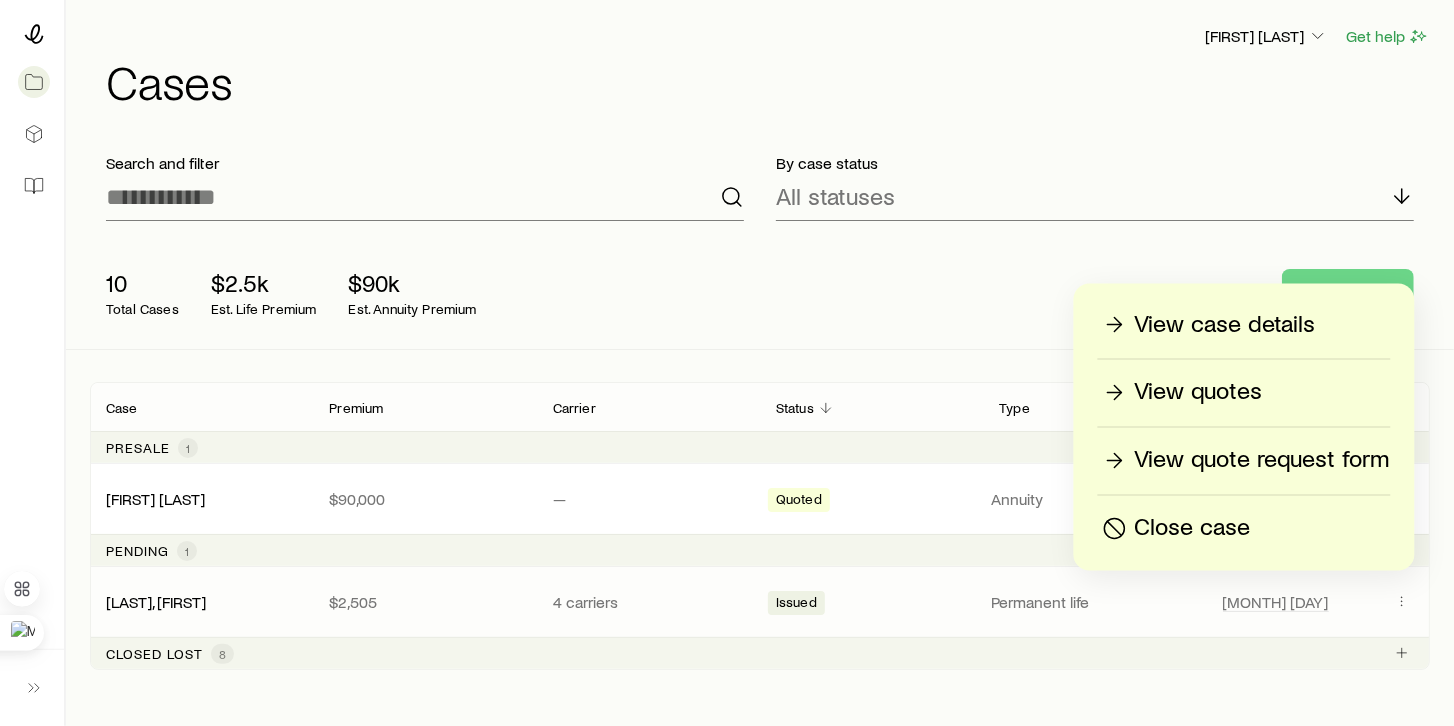 click on "4 carriers" at bounding box center [648, 602] 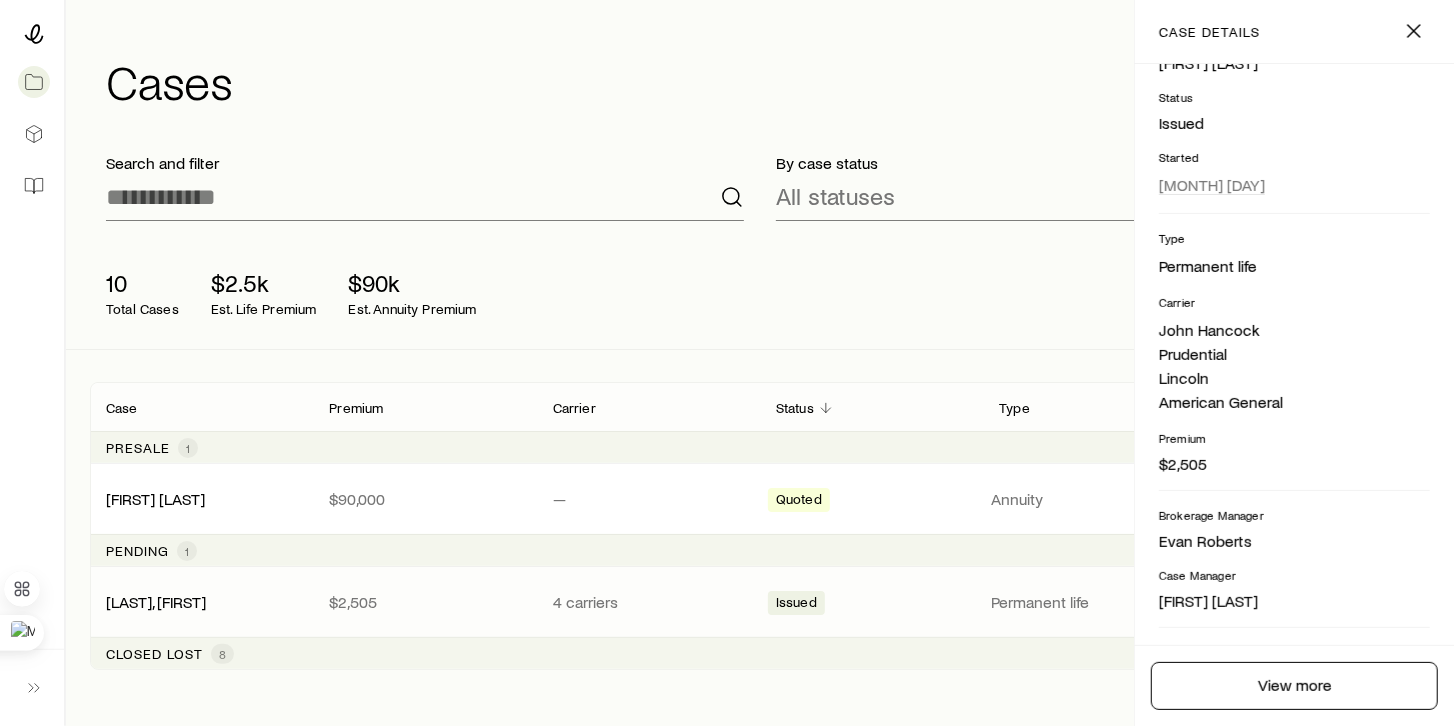 scroll, scrollTop: 114, scrollLeft: 0, axis: vertical 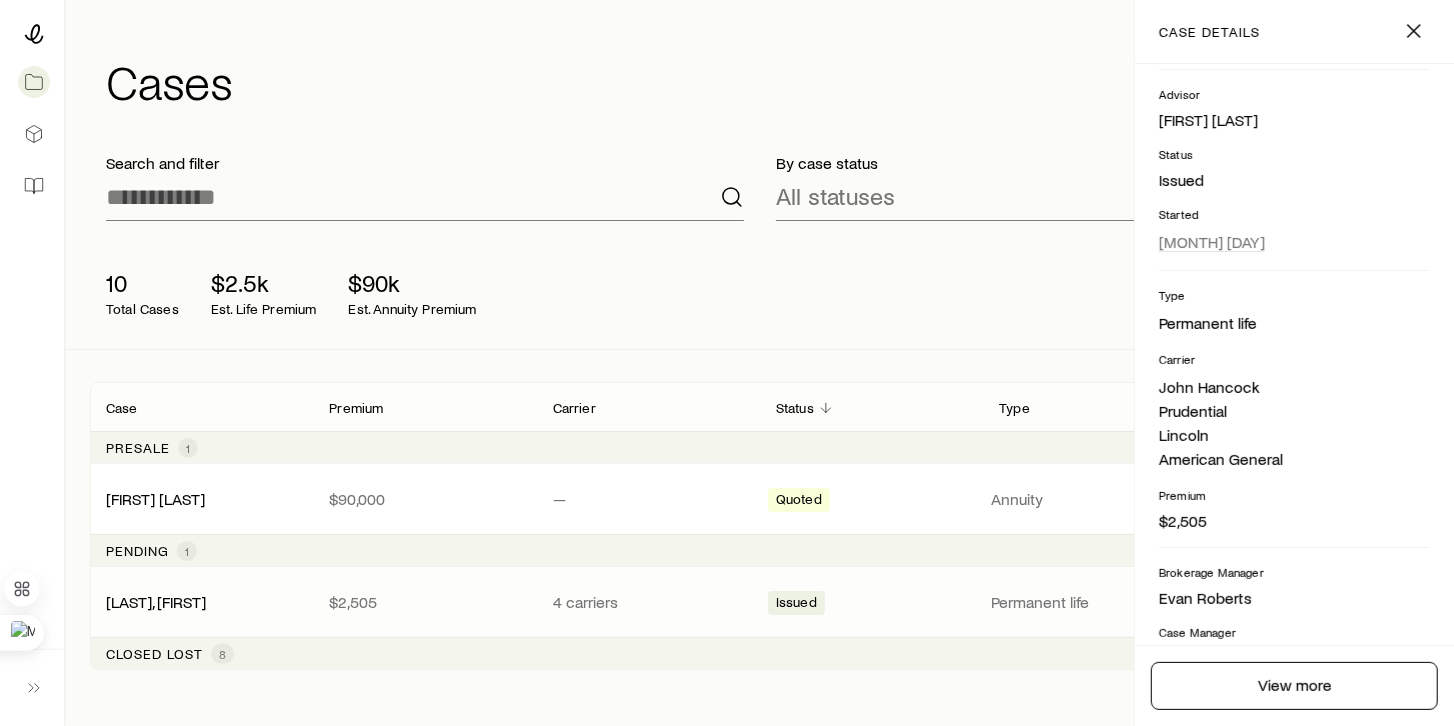 click on "Permanent life" at bounding box center [1094, 602] 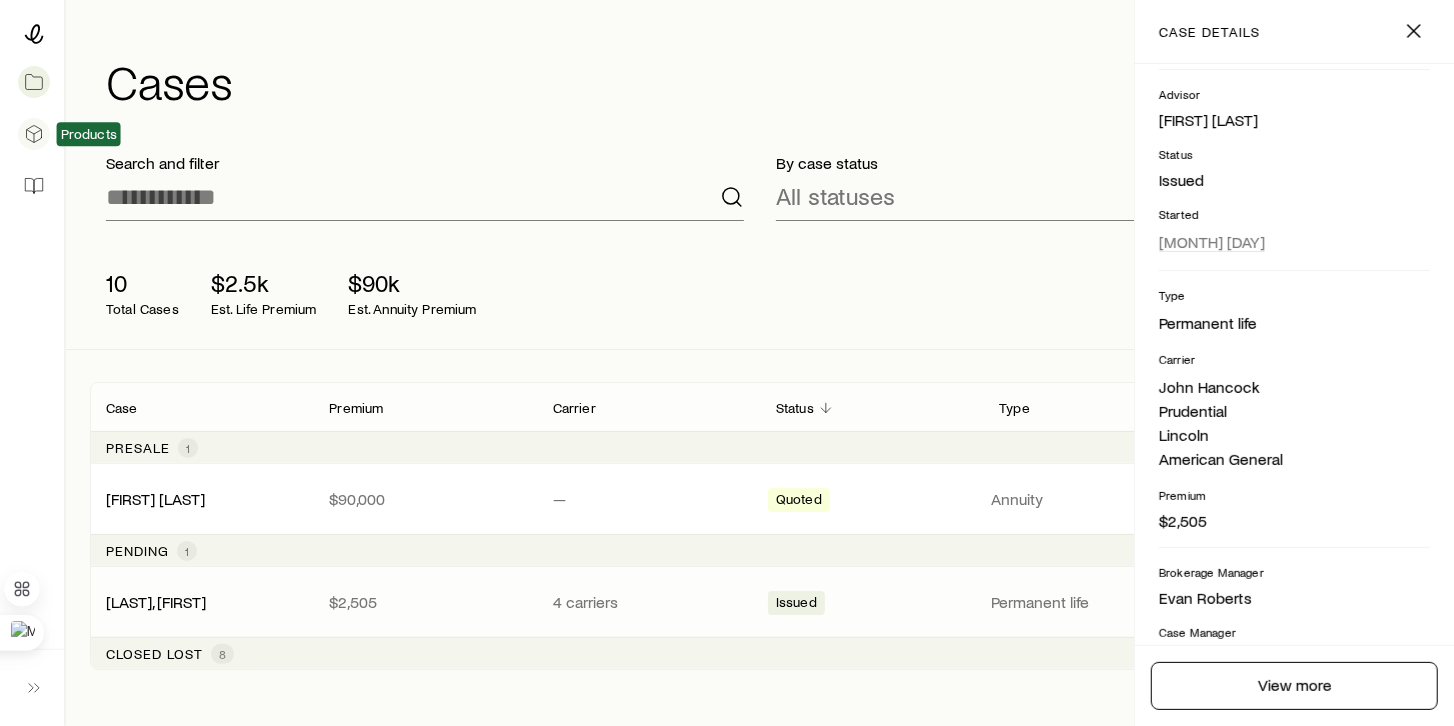 click at bounding box center (32, 134) 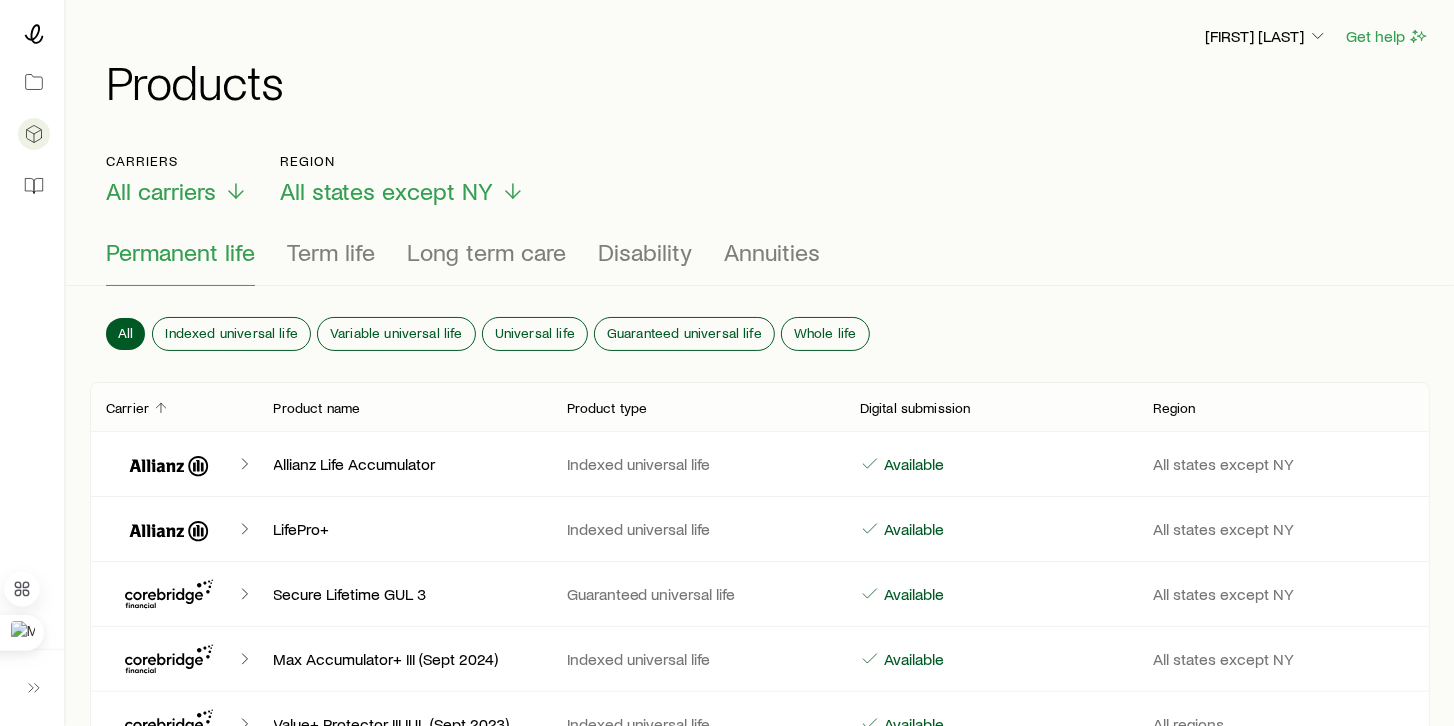 click at bounding box center (32, 112) 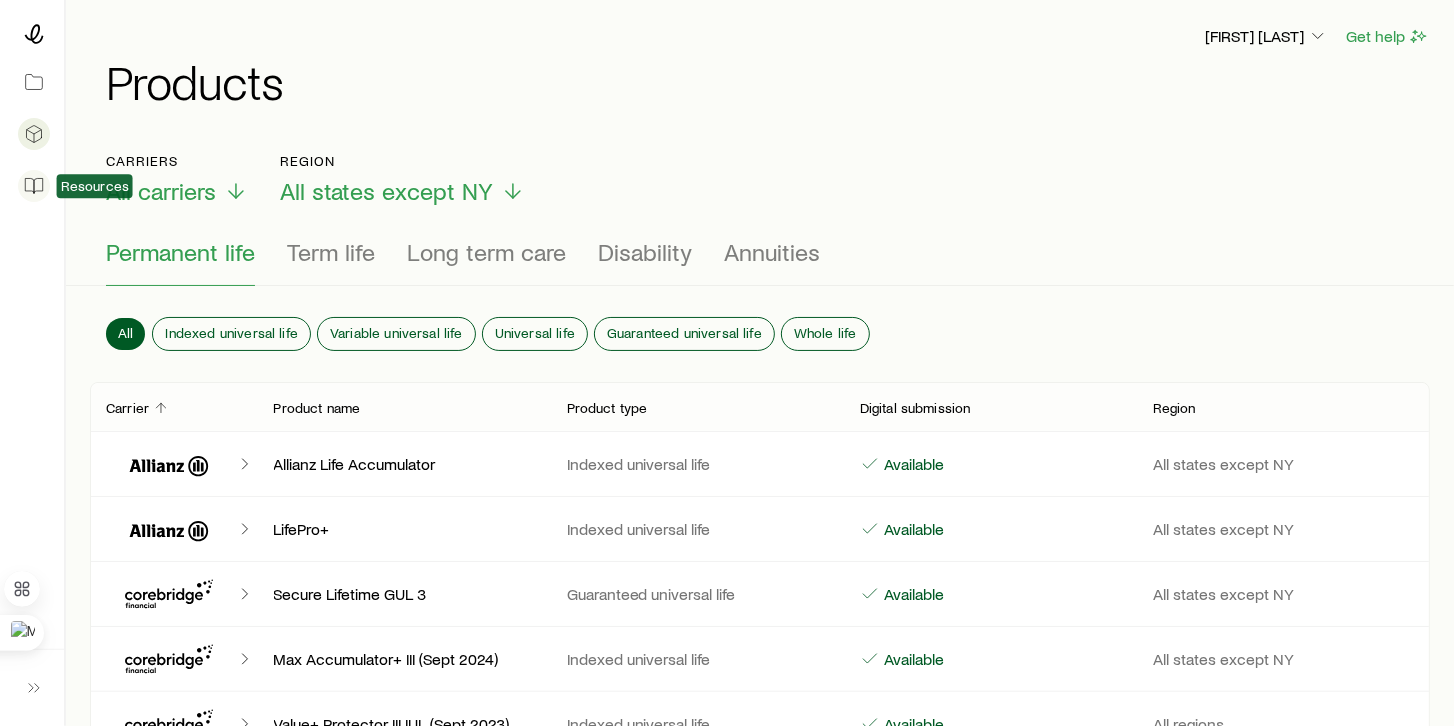 click 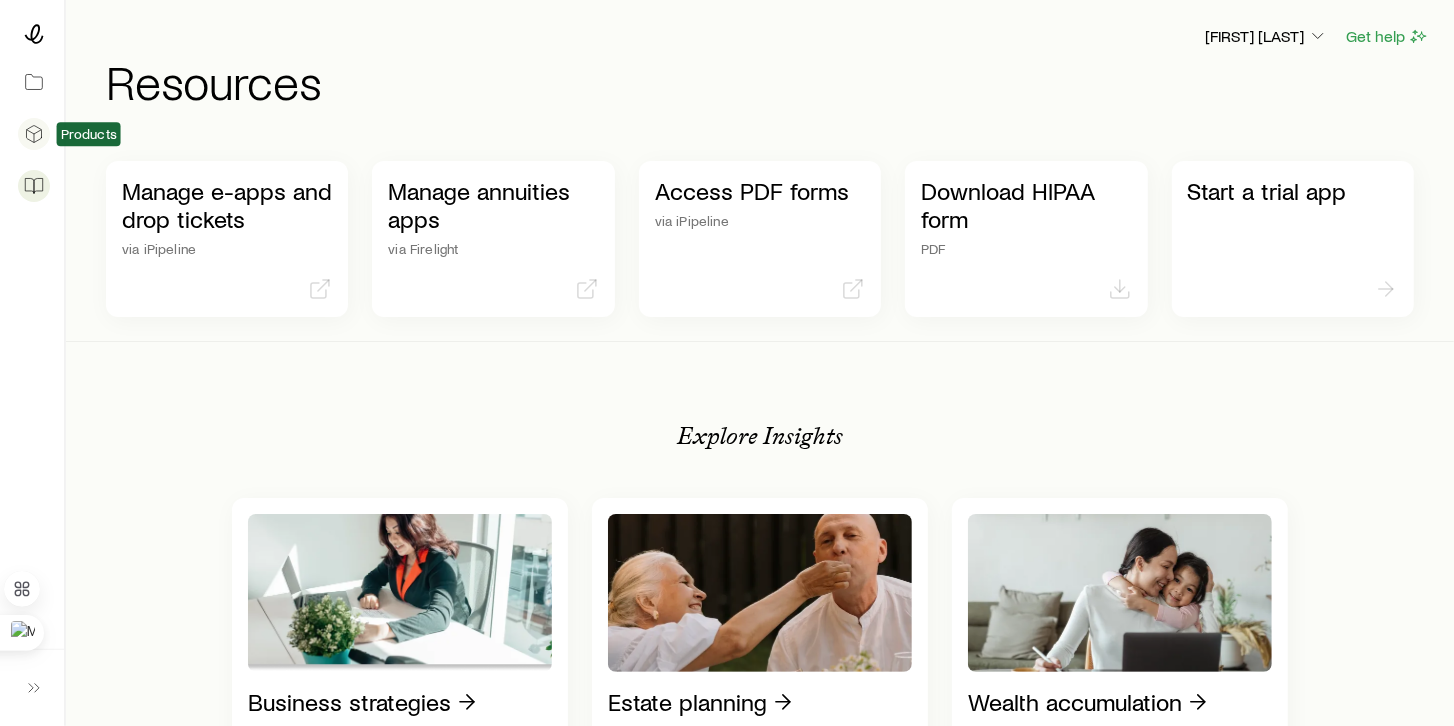 click 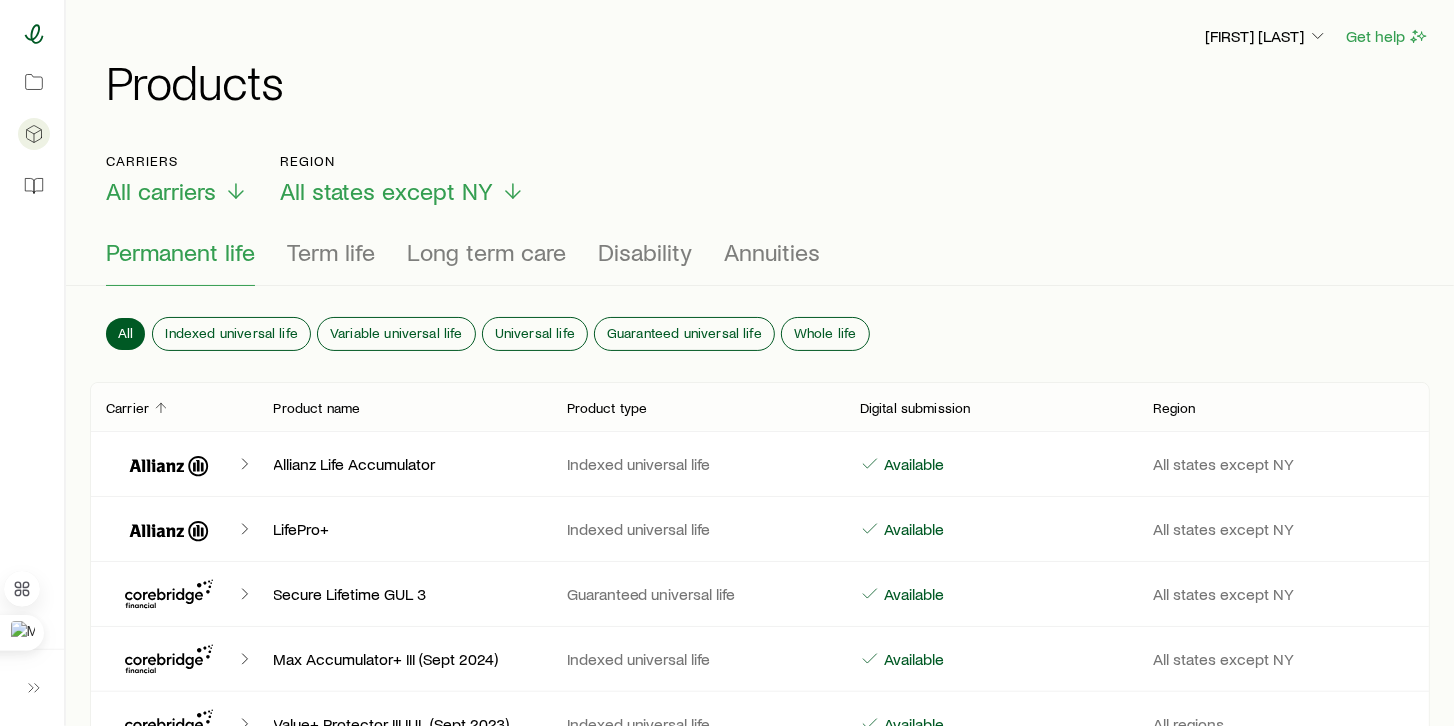 click 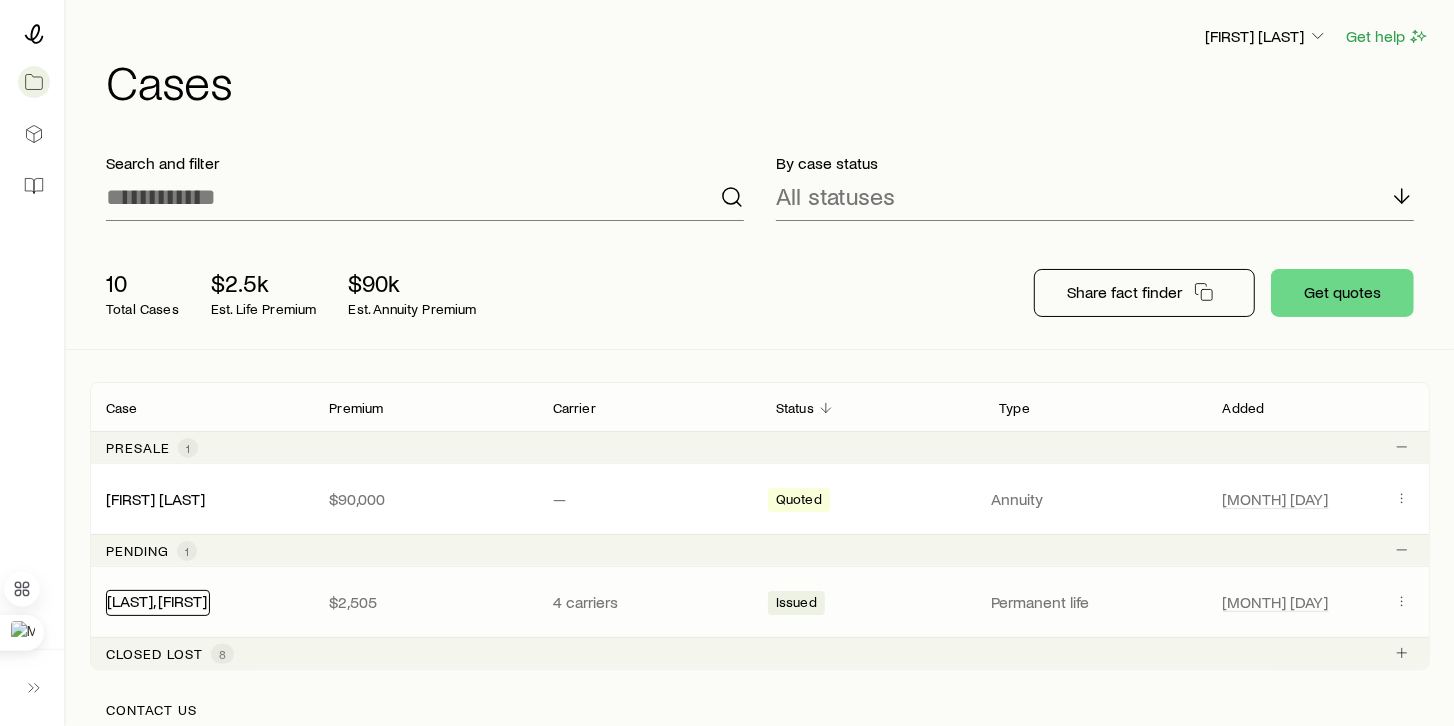click on "[LAST], [FIRST]" at bounding box center (157, 600) 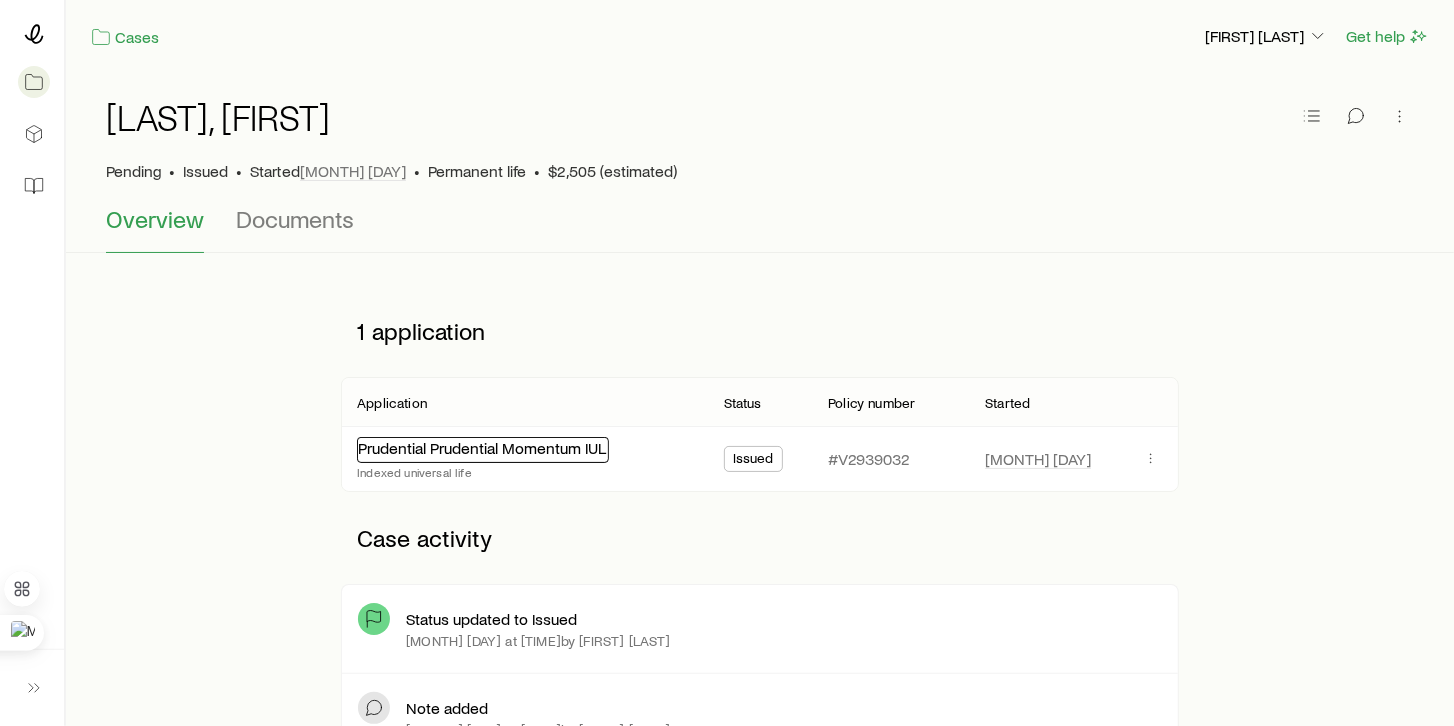 click on "Prudential Prudential Momentum IUL" at bounding box center [482, 447] 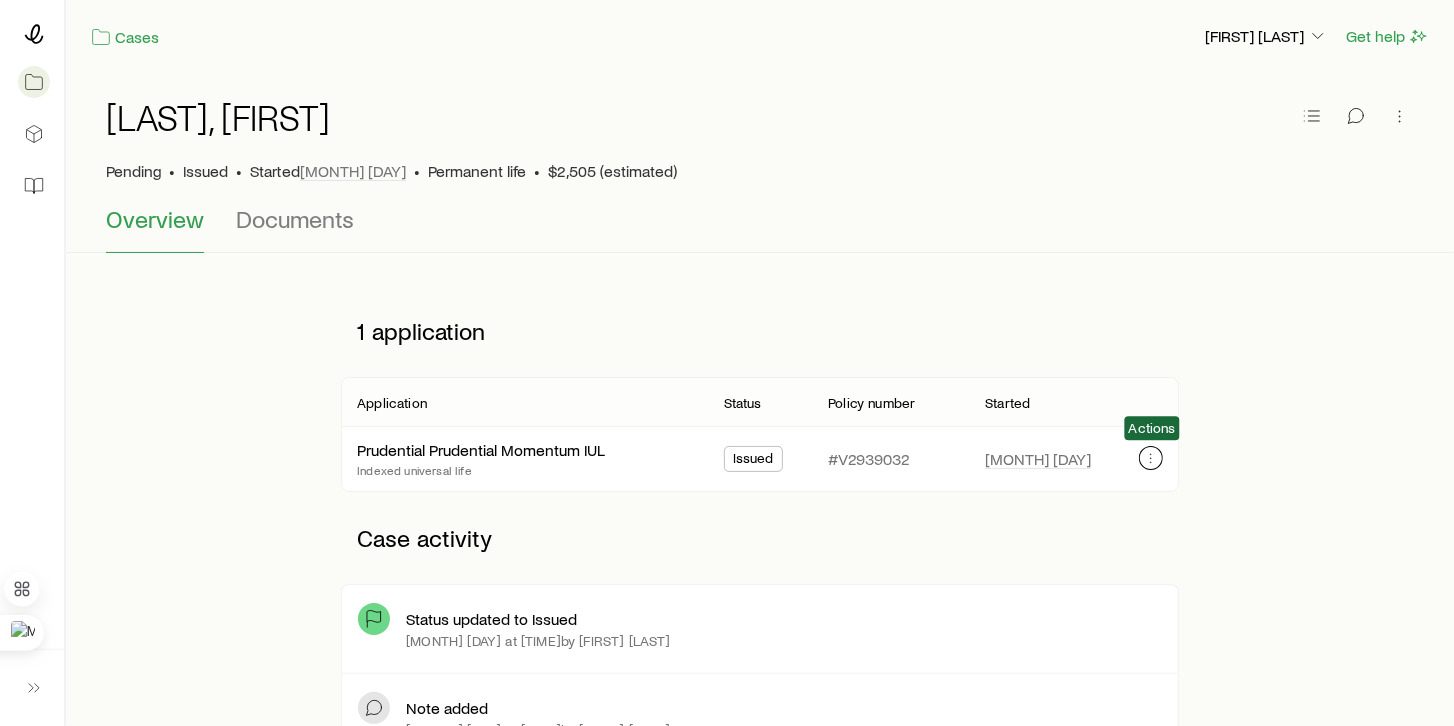 click at bounding box center (1151, 458) 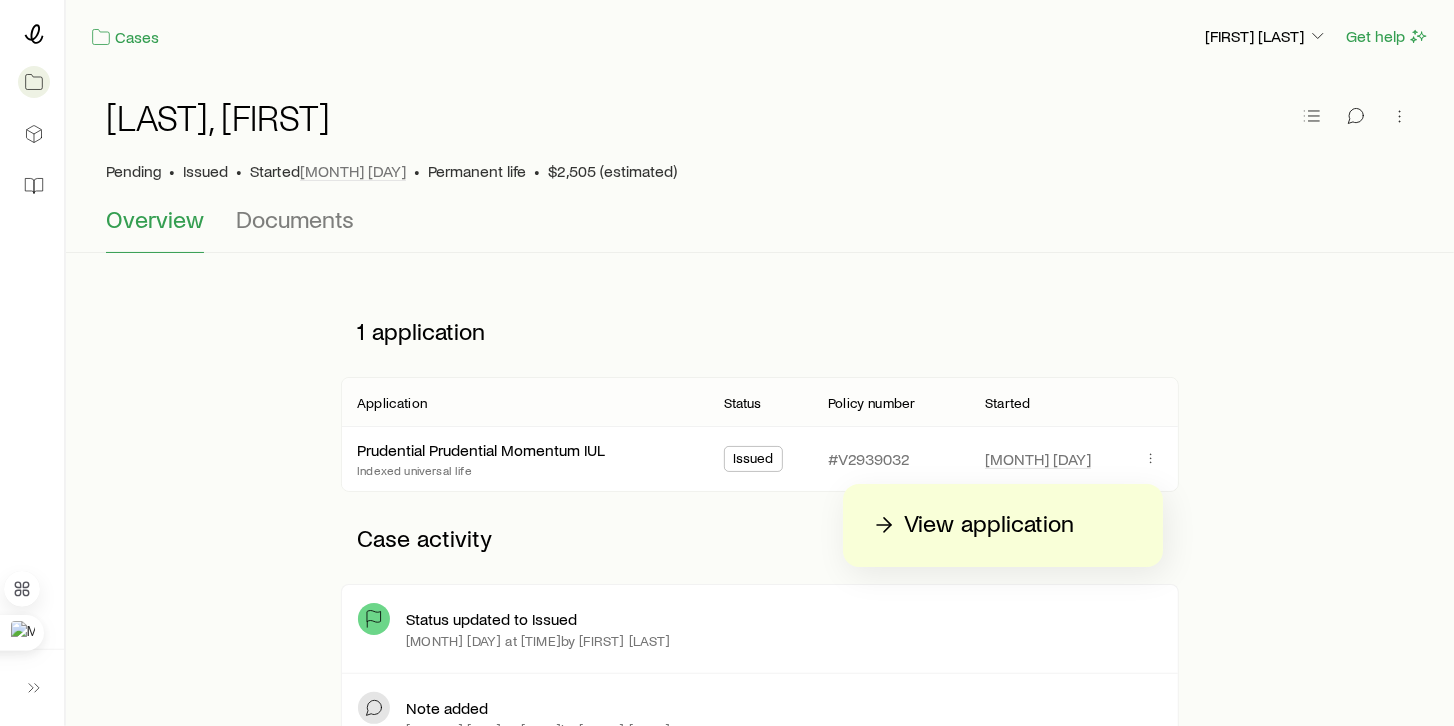 click on "View application" at bounding box center [989, 525] 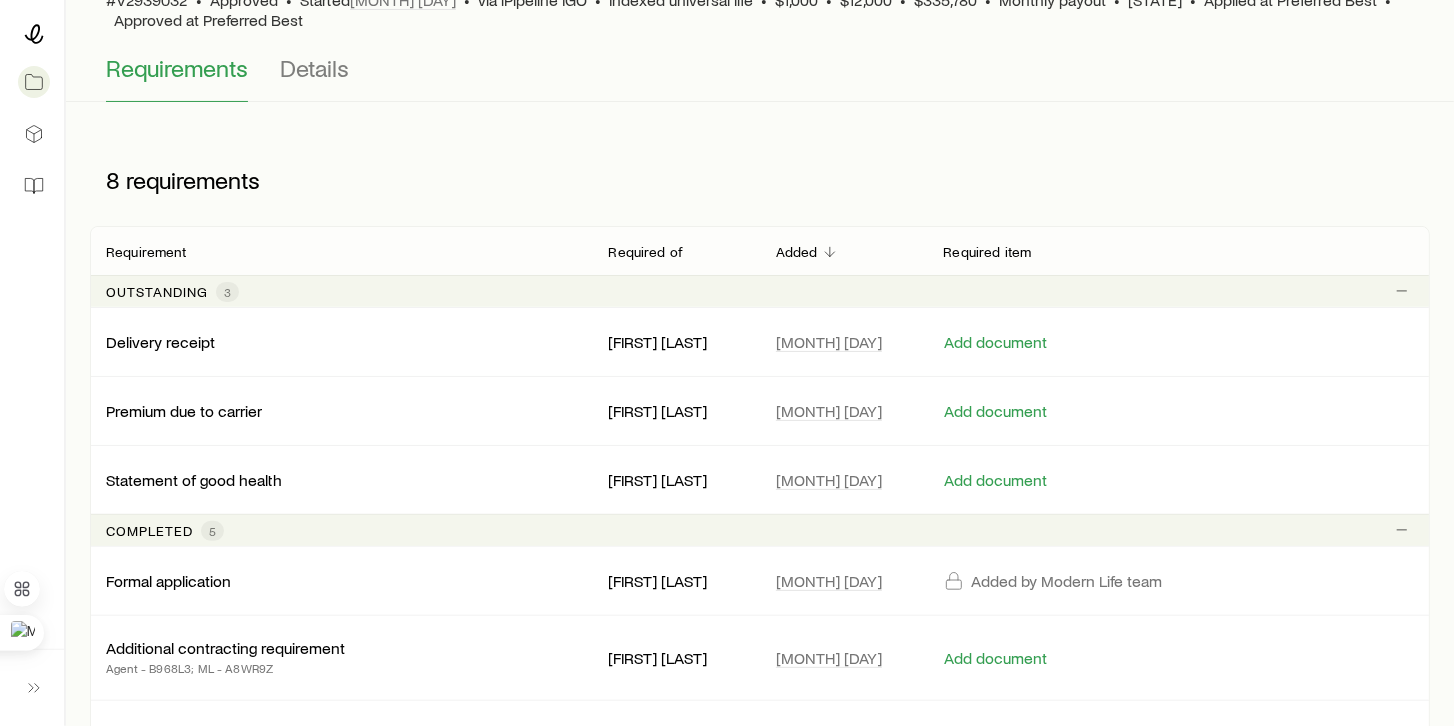 scroll, scrollTop: 285, scrollLeft: 0, axis: vertical 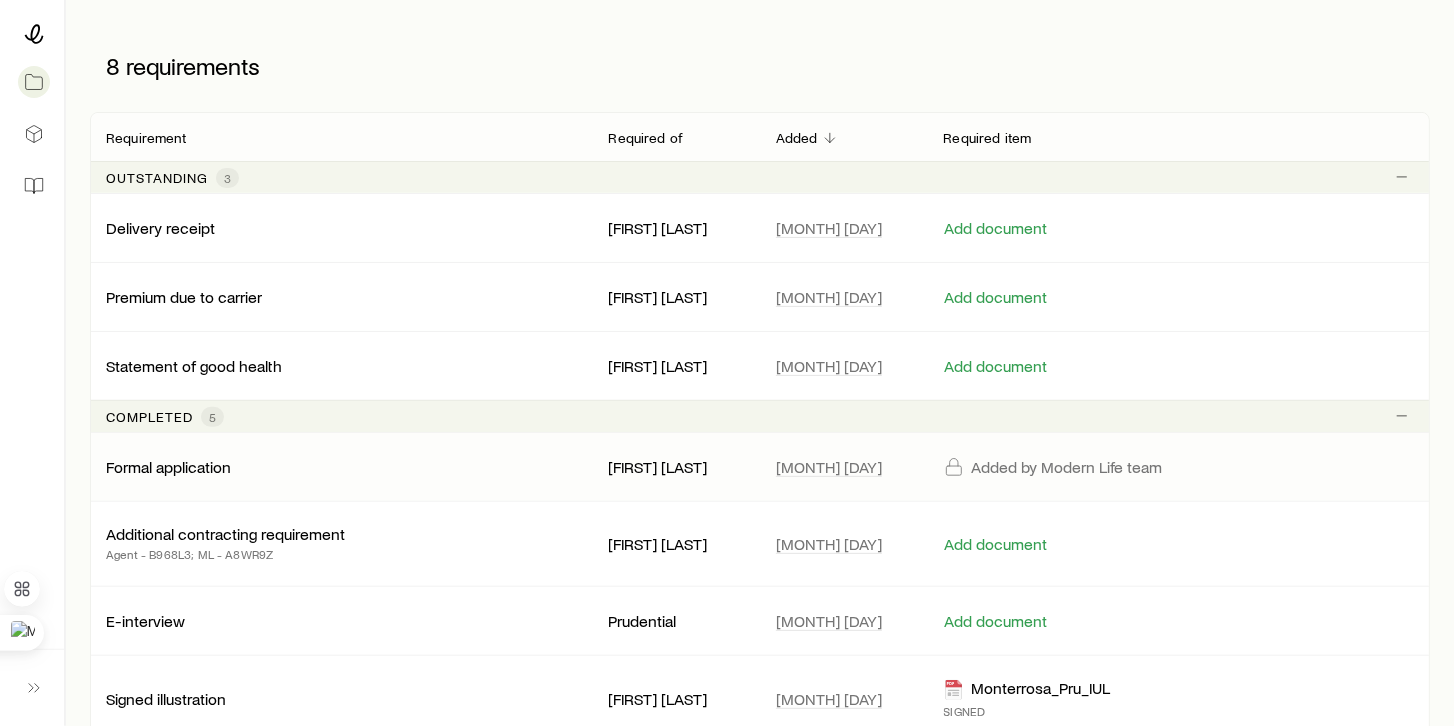 click on "Formal application" at bounding box center (168, 467) 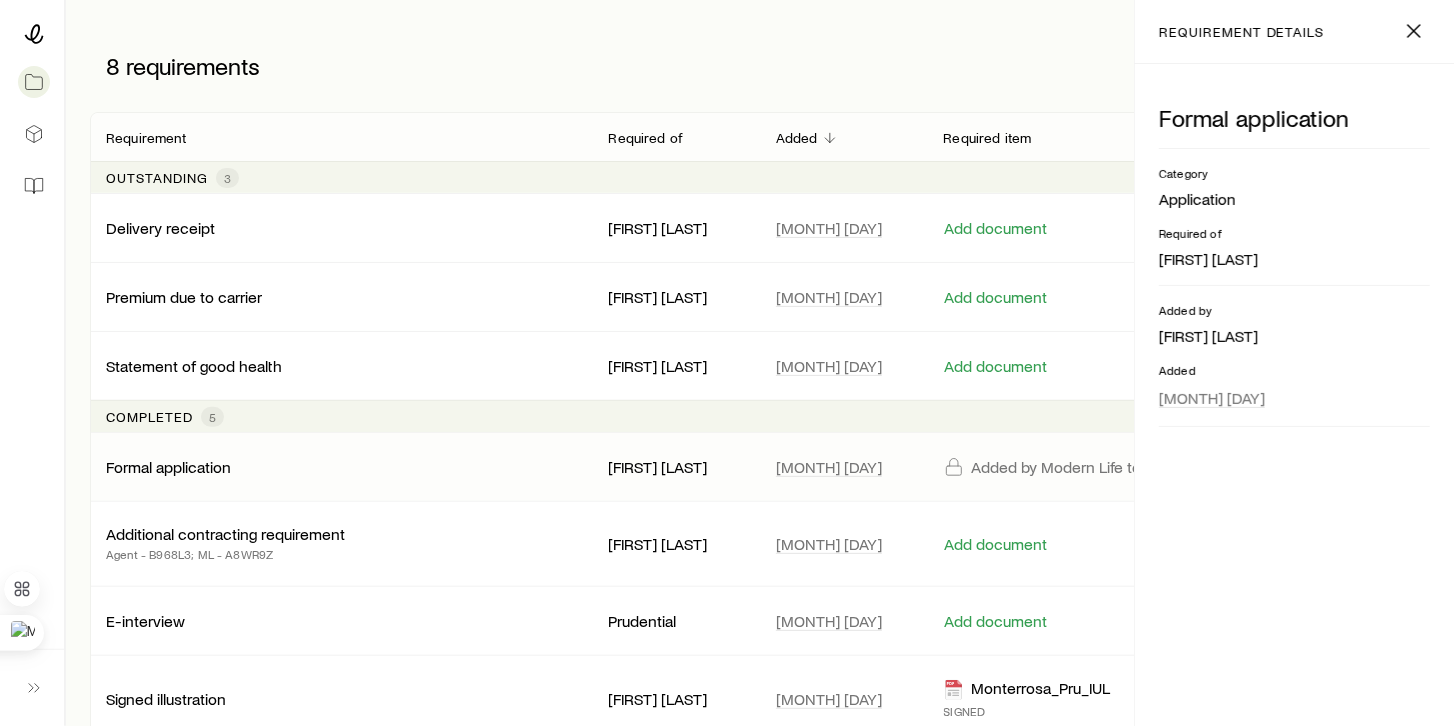 click on "Added by Modern Life team" at bounding box center [1067, 467] 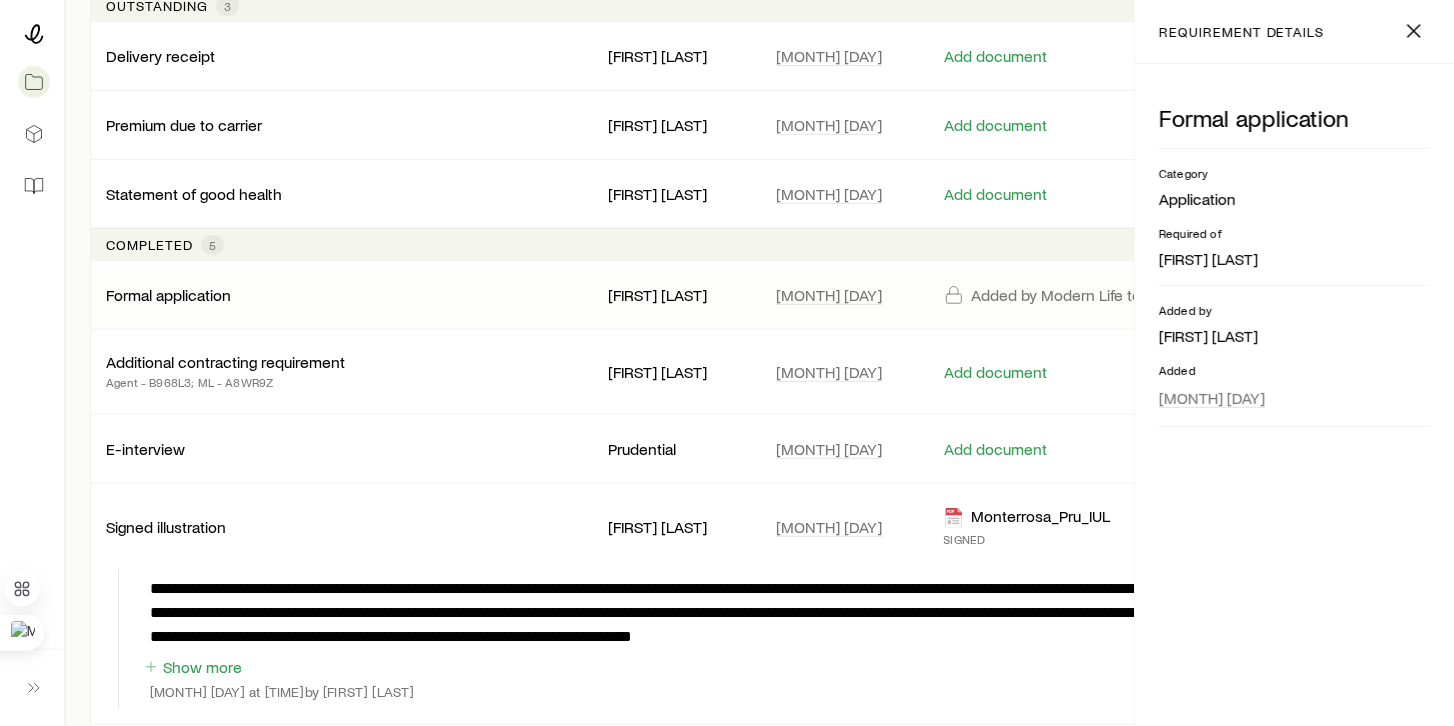 scroll, scrollTop: 514, scrollLeft: 0, axis: vertical 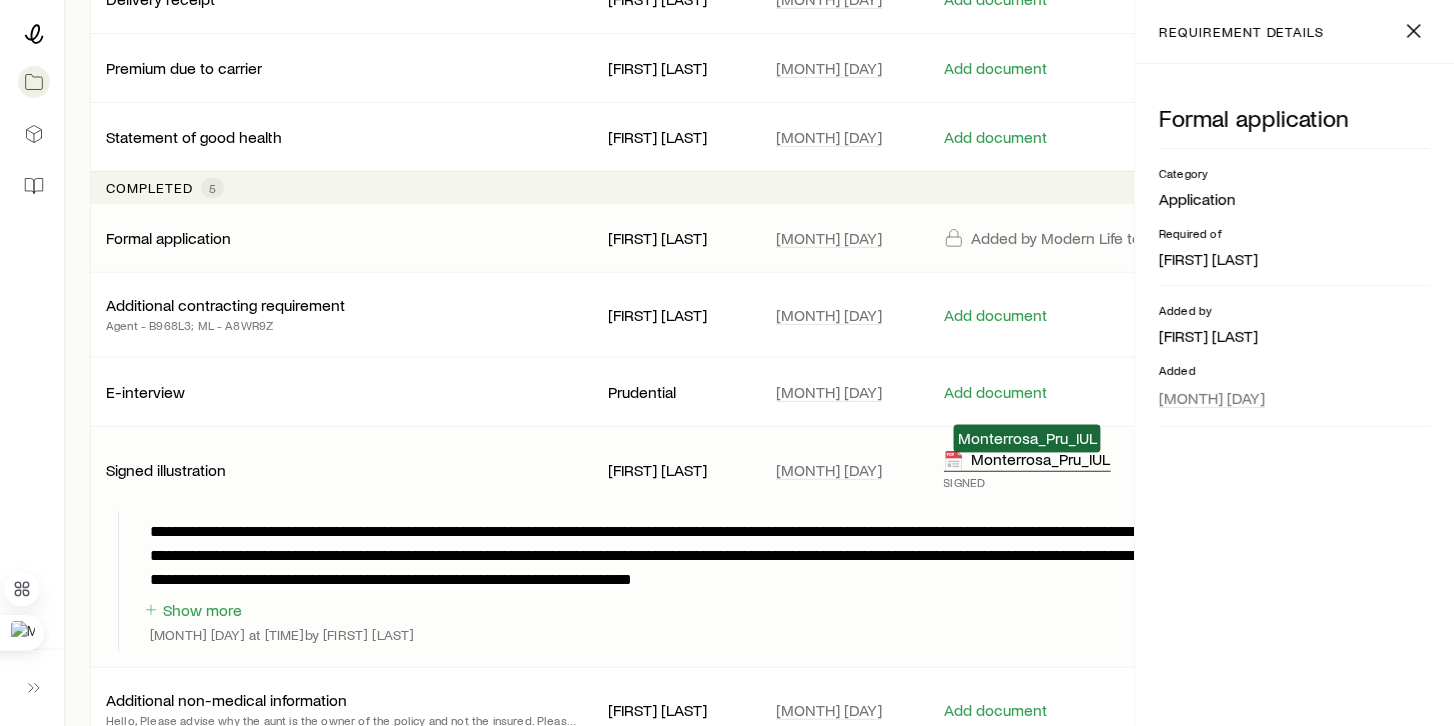 click on "Monterrosa_Pru_IUL" at bounding box center (1027, 460) 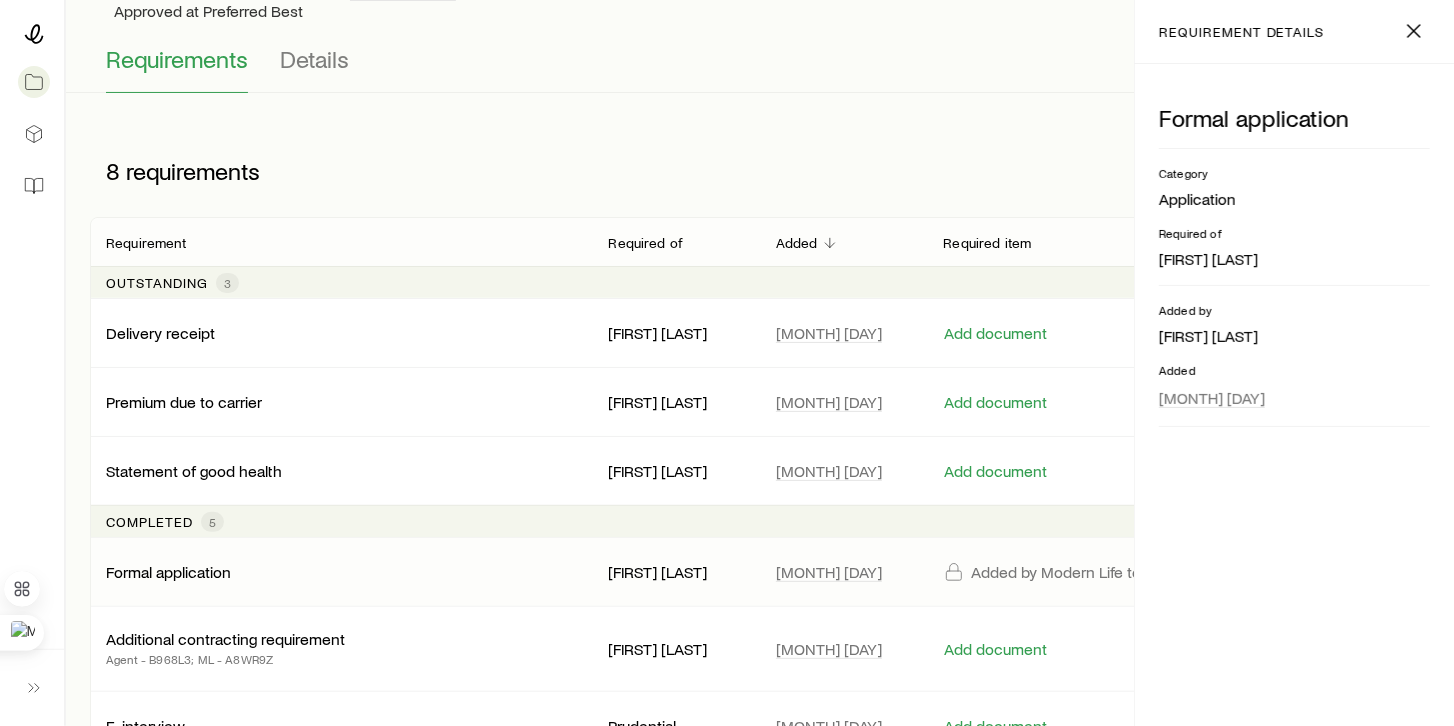 scroll, scrollTop: 0, scrollLeft: 0, axis: both 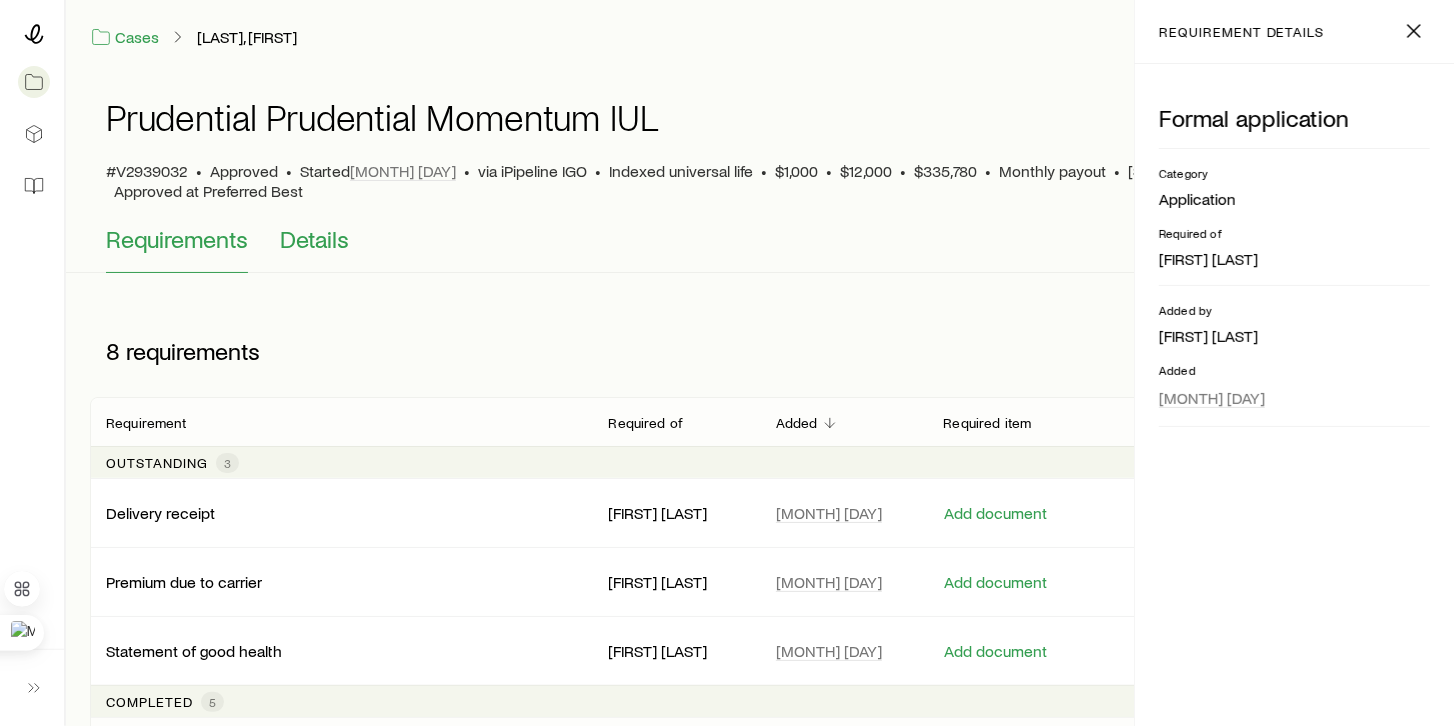 click on "Details" at bounding box center [314, 239] 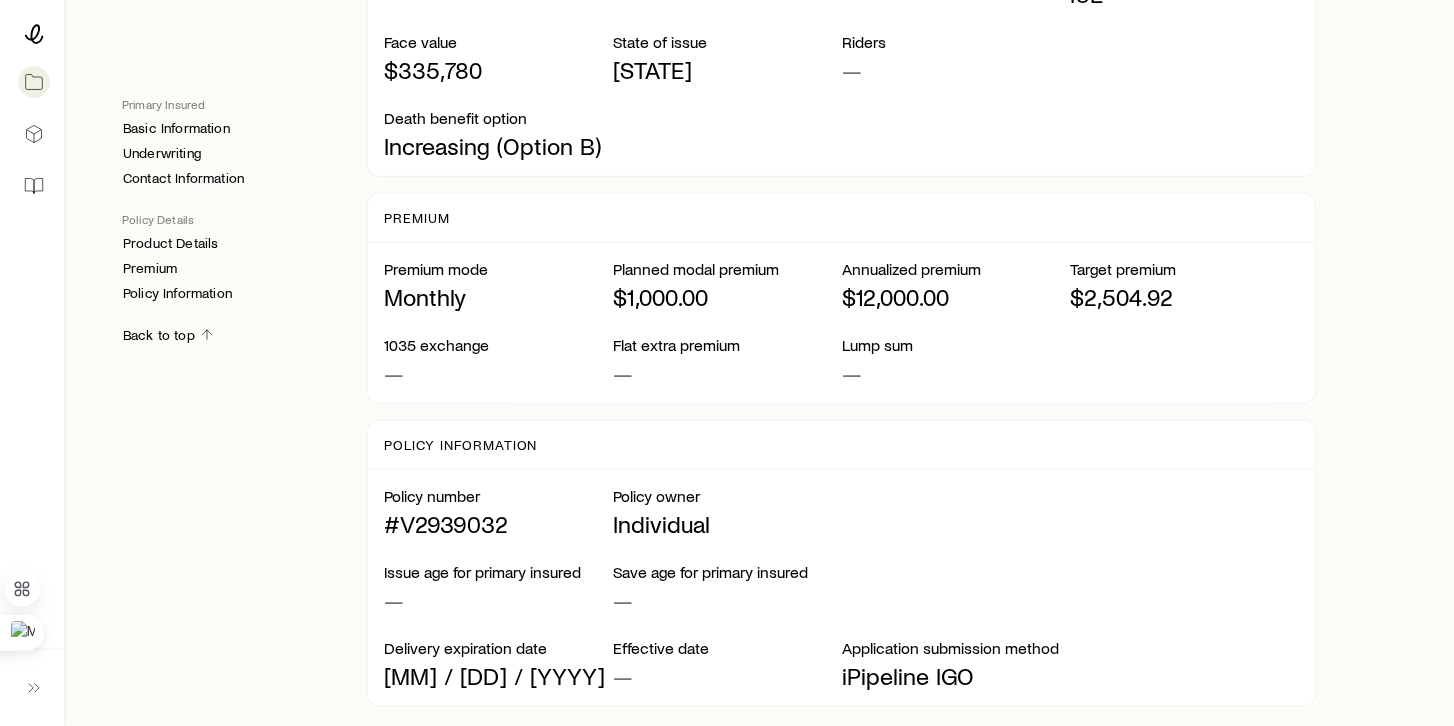 scroll, scrollTop: 1428, scrollLeft: 0, axis: vertical 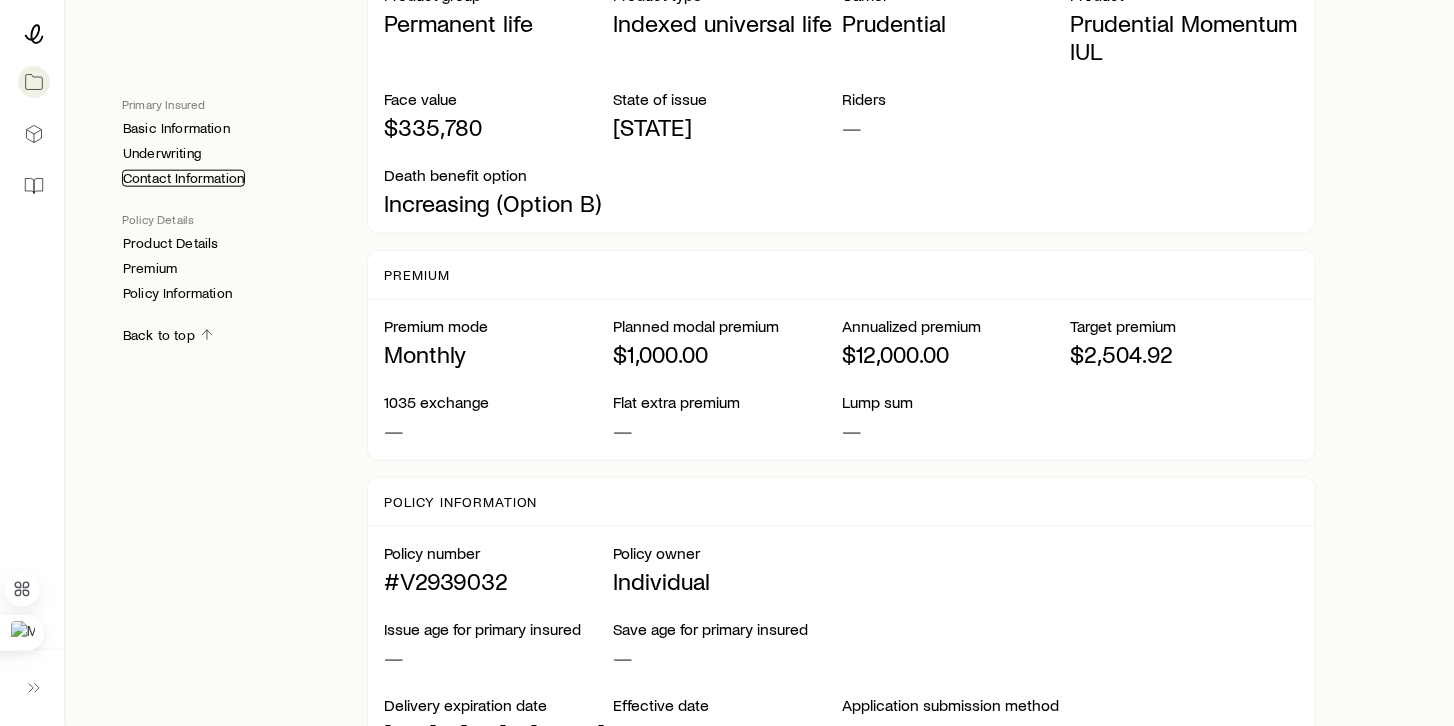 click on "Contact Information" at bounding box center [183, 178] 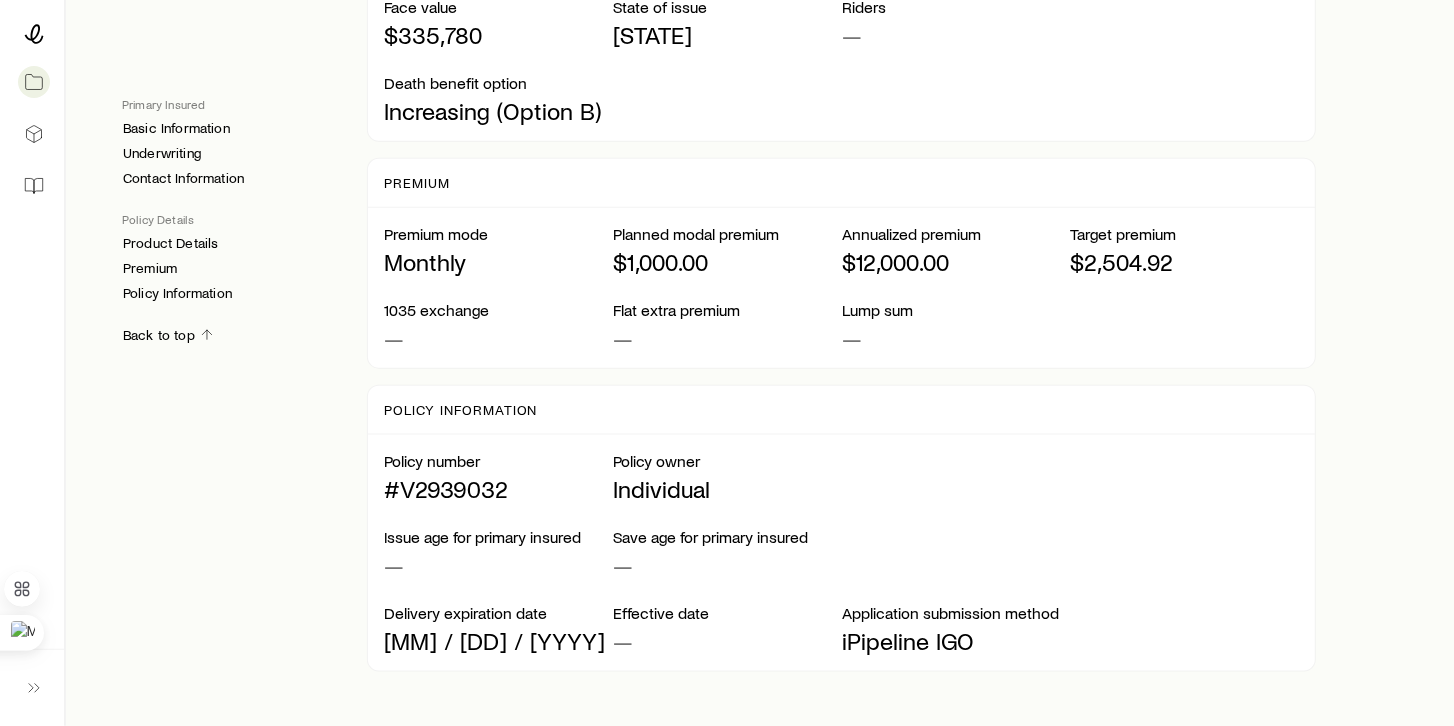 scroll, scrollTop: 1600, scrollLeft: 0, axis: vertical 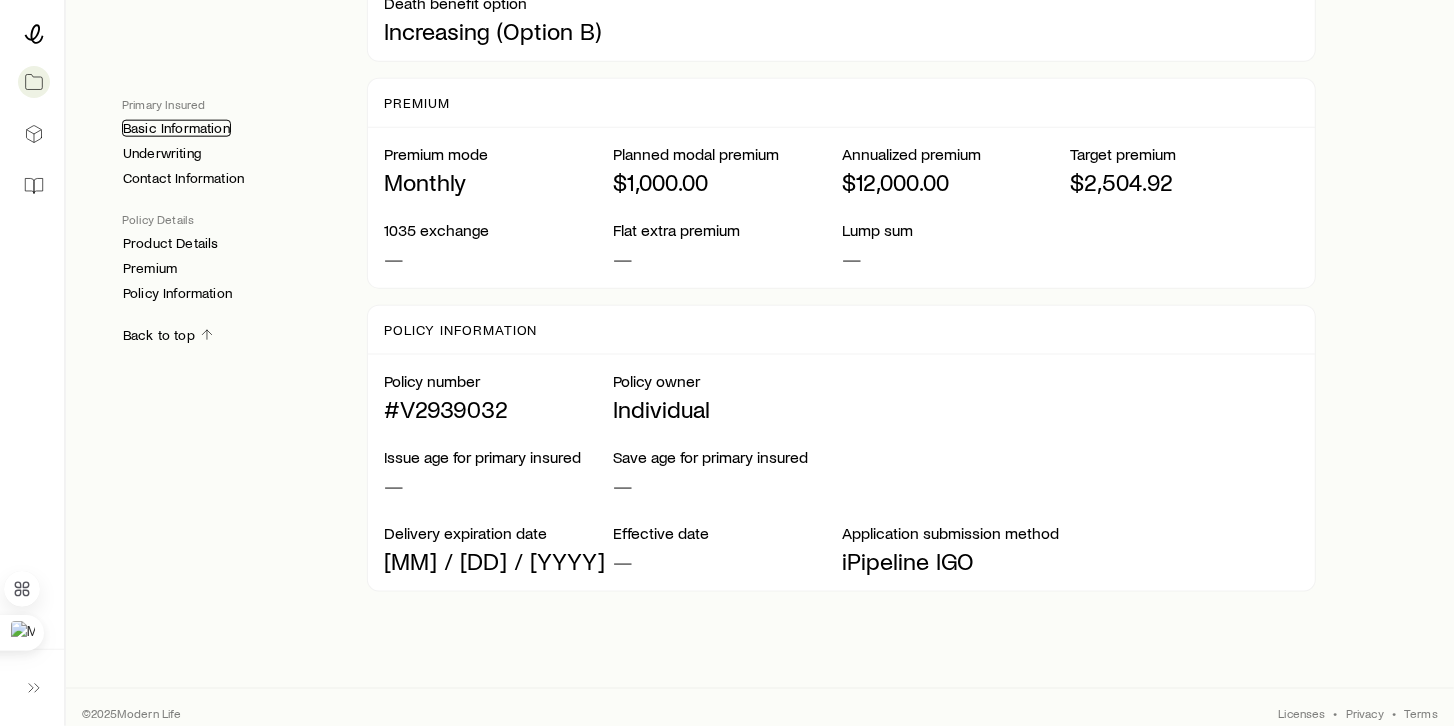click on "Basic Information" at bounding box center [176, 128] 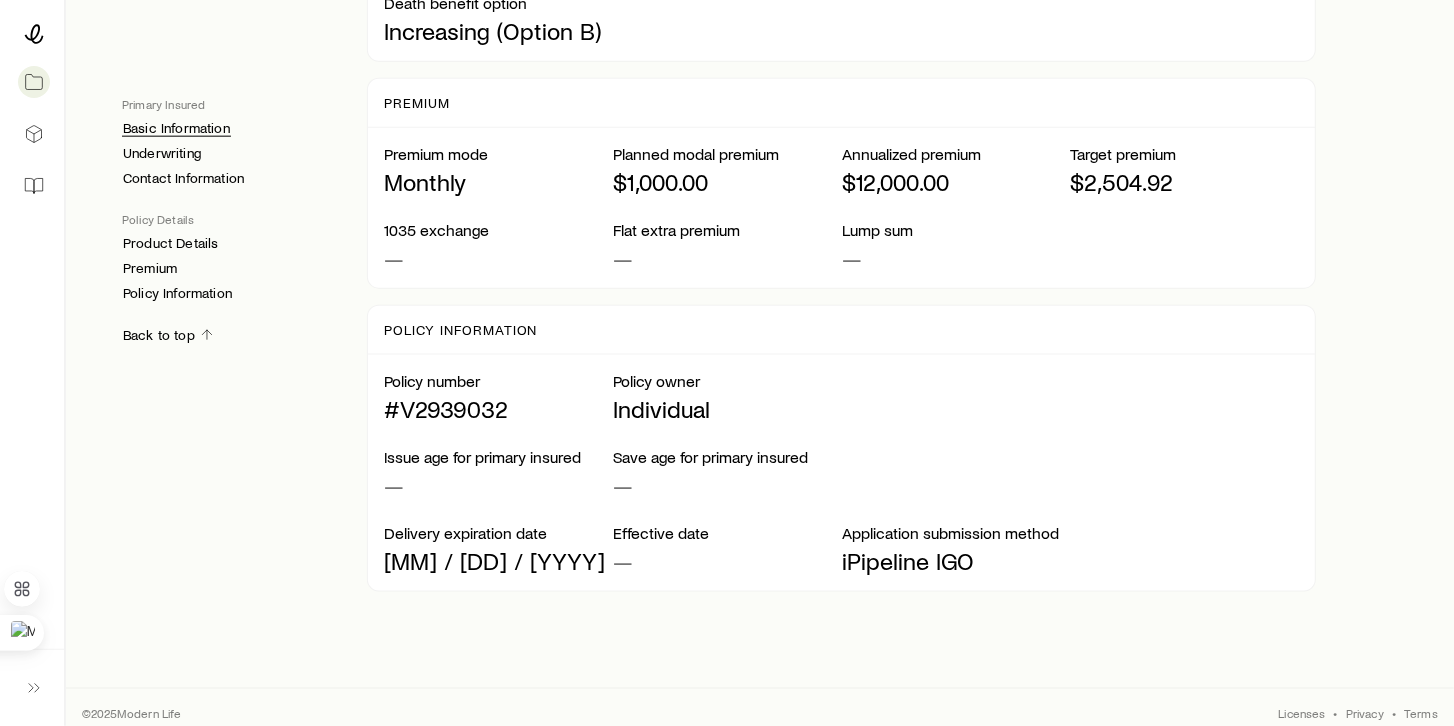 scroll, scrollTop: 438, scrollLeft: 0, axis: vertical 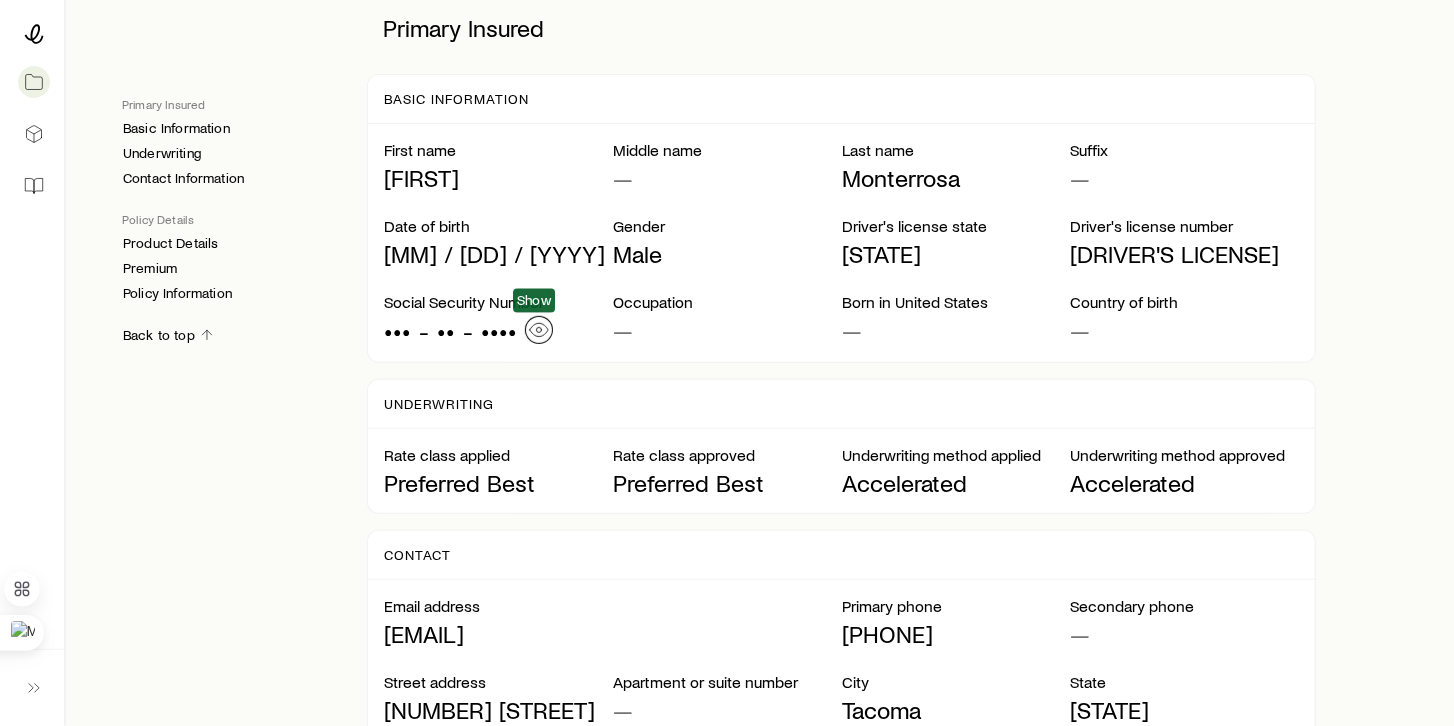 click 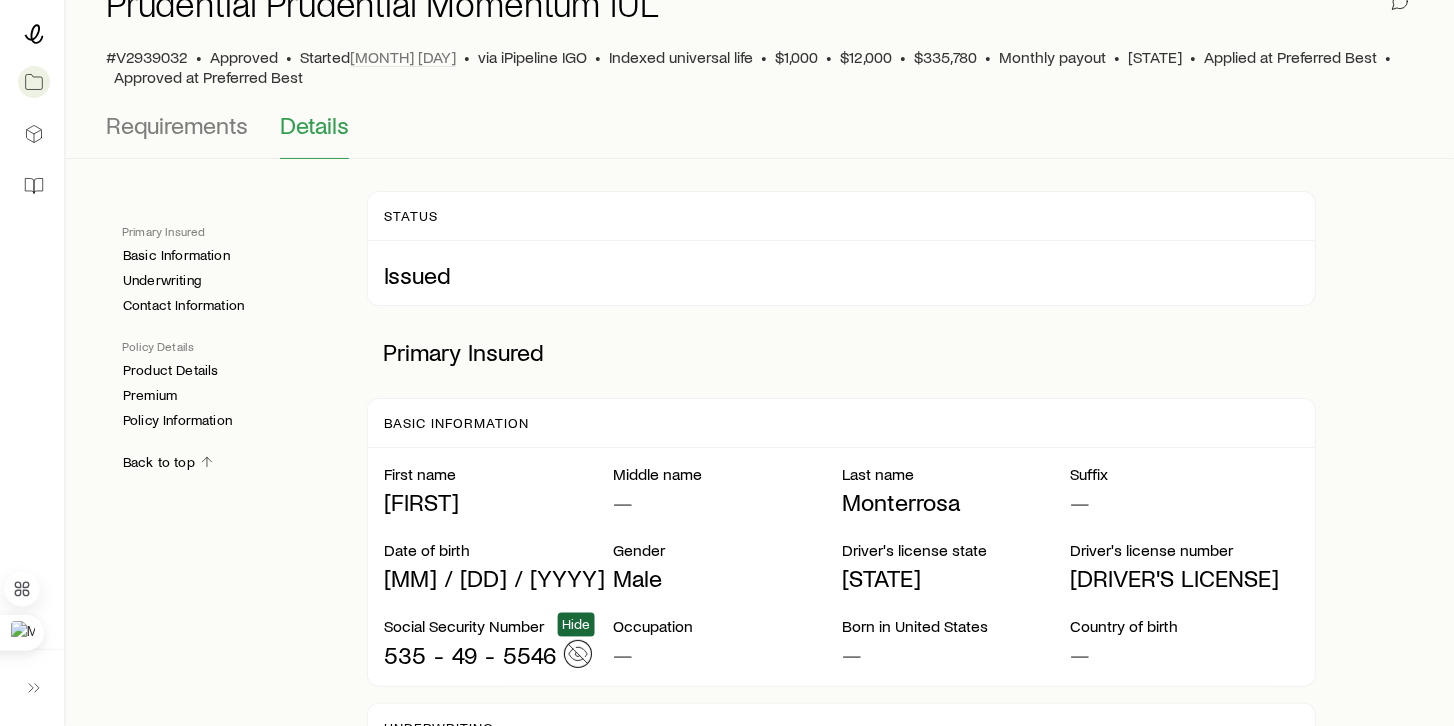 scroll, scrollTop: 0, scrollLeft: 0, axis: both 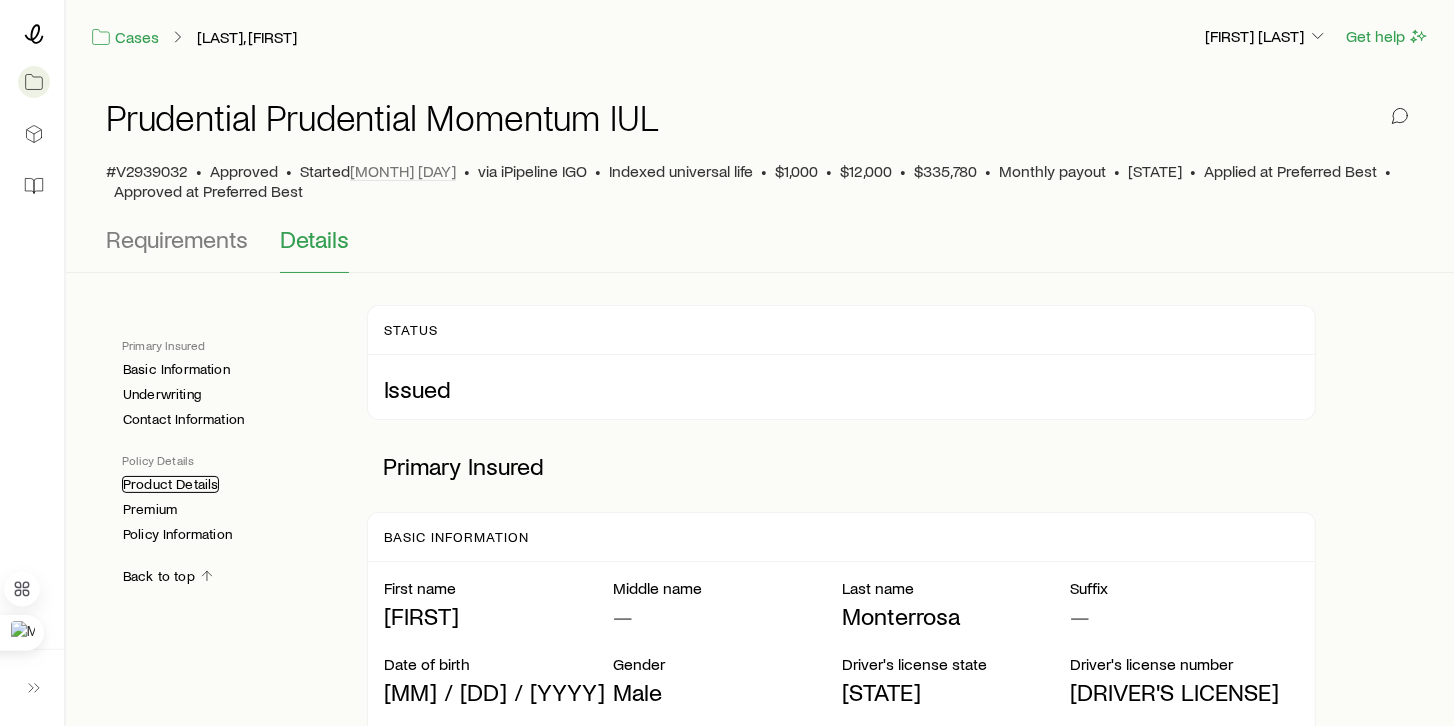 click on "Product Details" at bounding box center (170, 484) 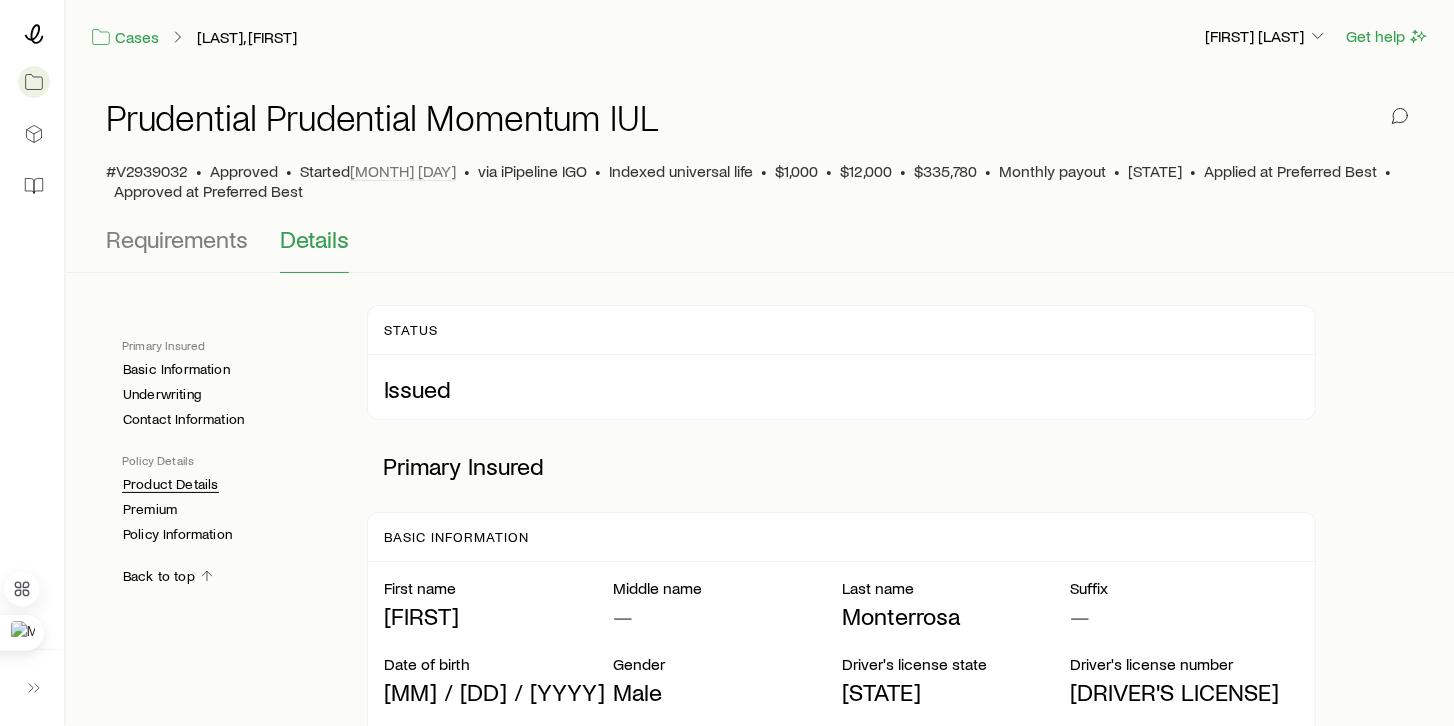 scroll, scrollTop: 1269, scrollLeft: 0, axis: vertical 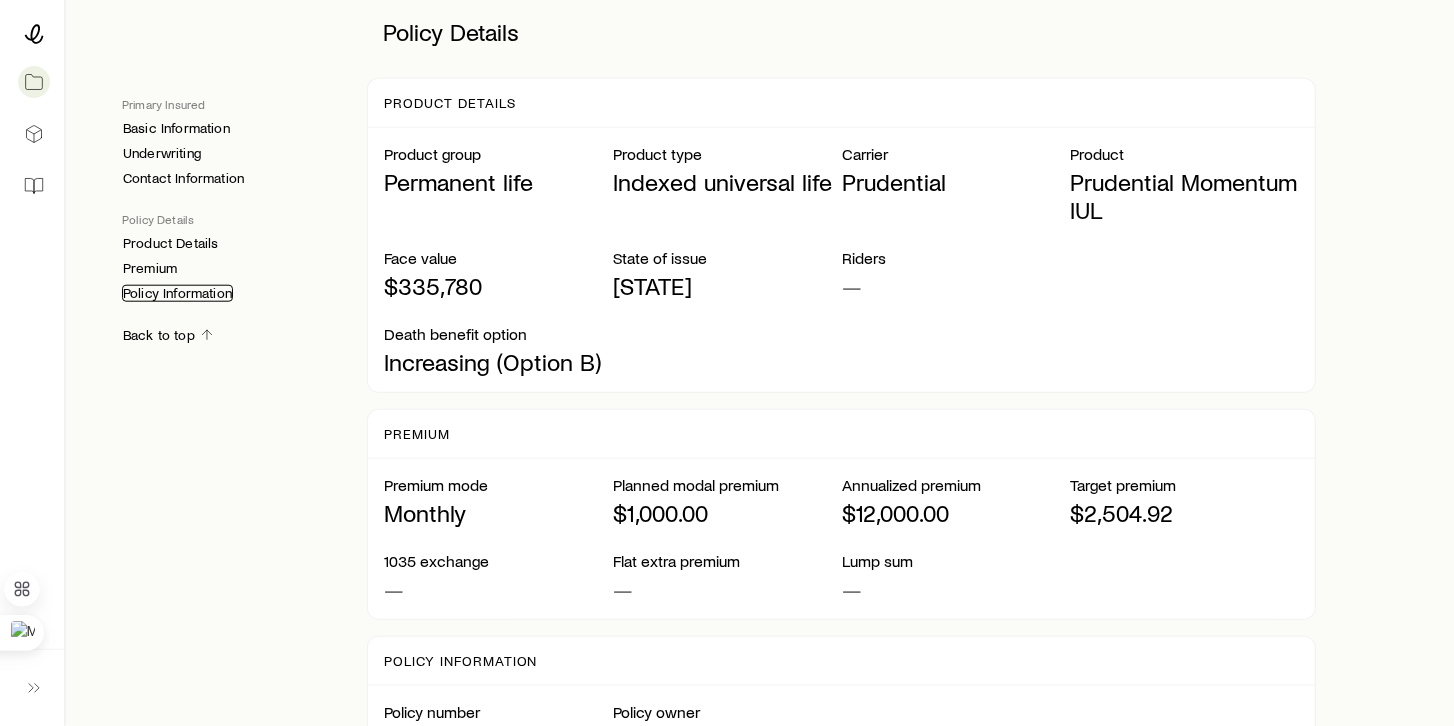 click on "Policy Information" at bounding box center [177, 293] 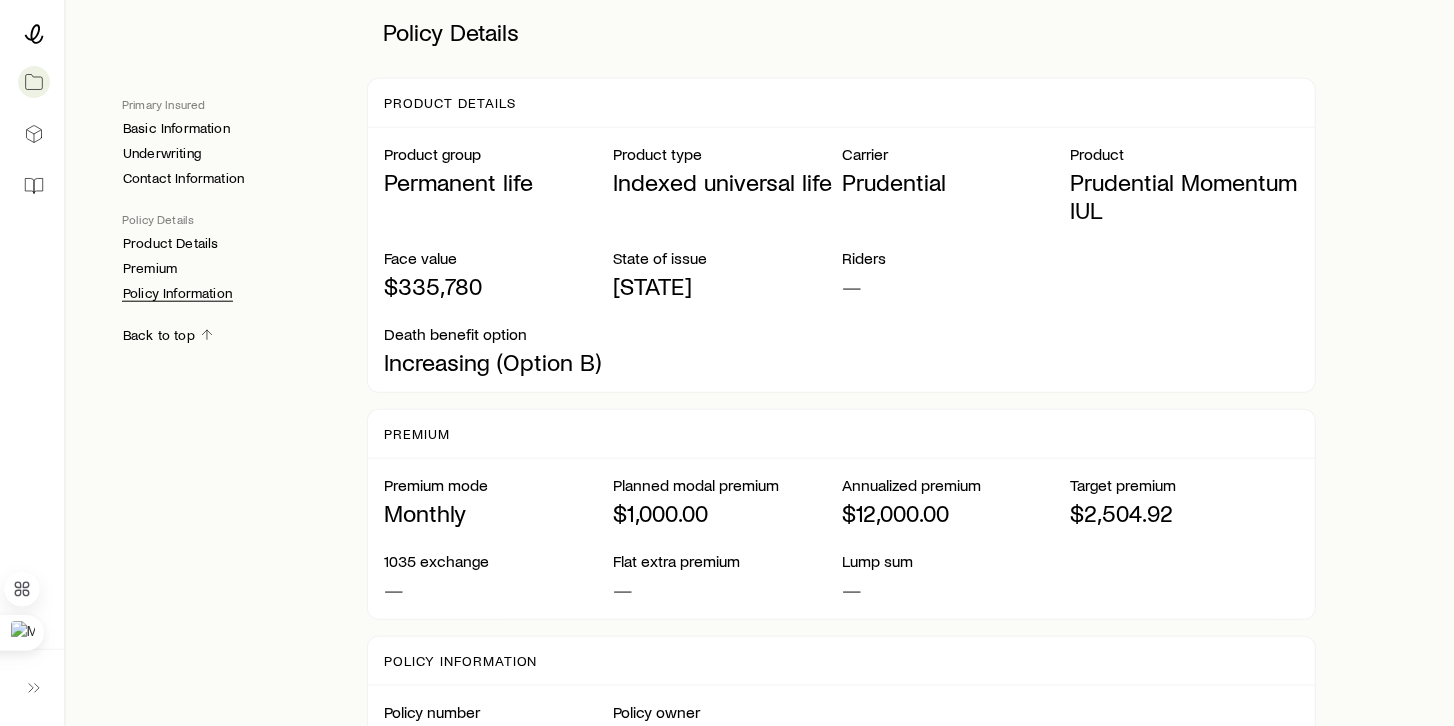 scroll, scrollTop: 1600, scrollLeft: 0, axis: vertical 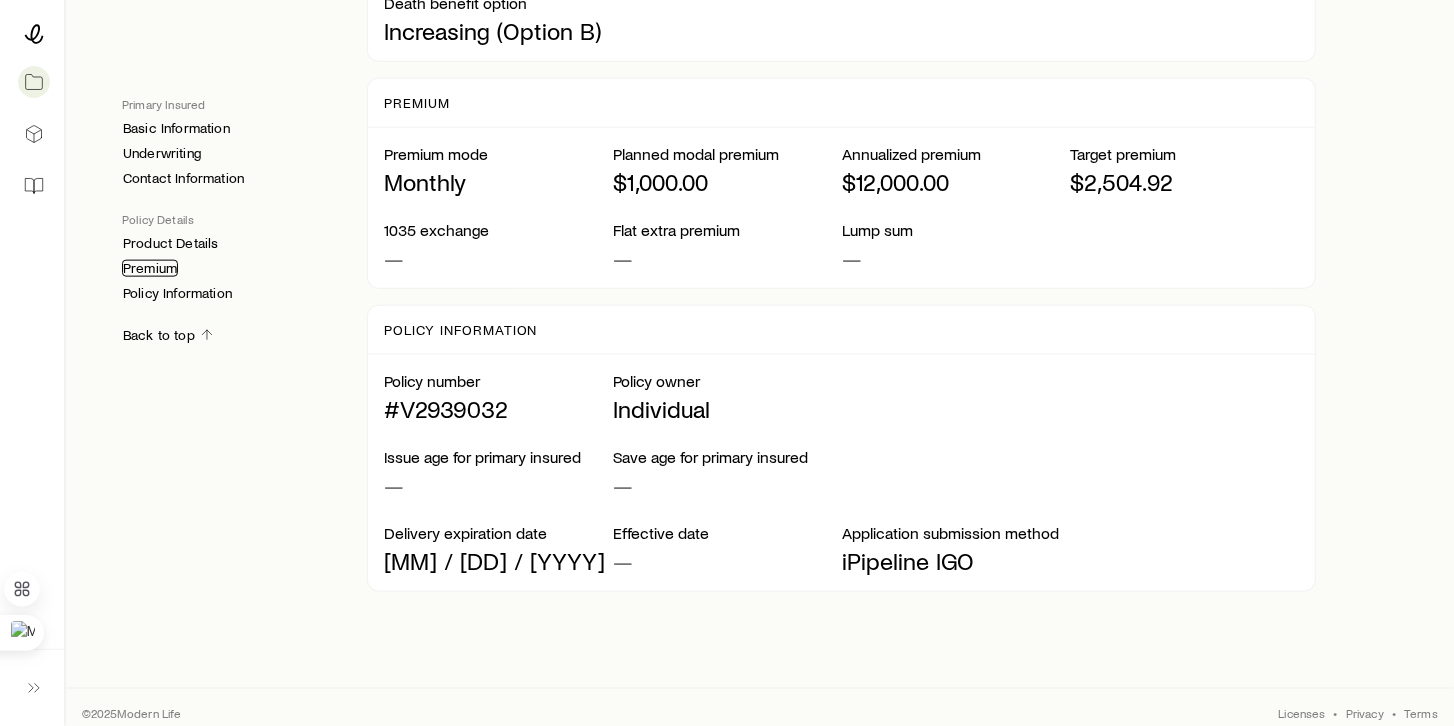 click on "Premium" at bounding box center (150, 268) 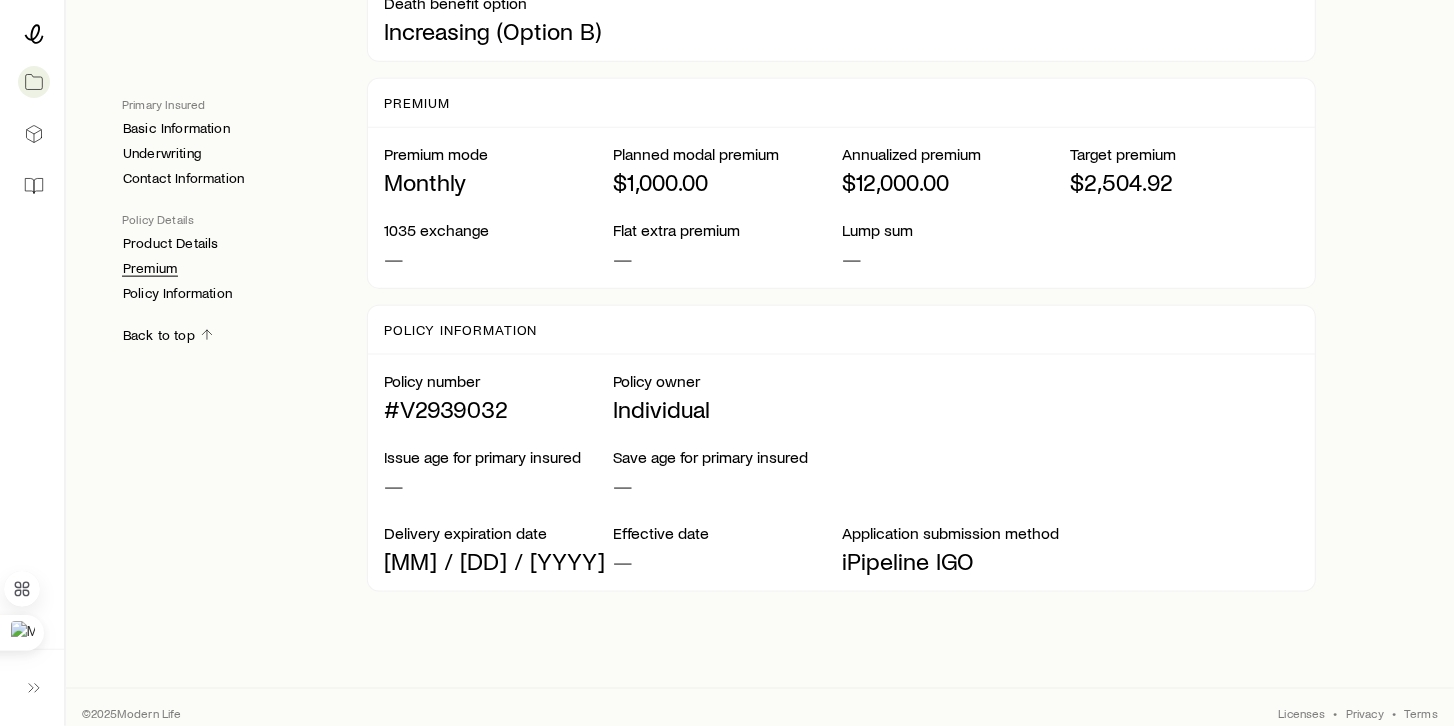 scroll, scrollTop: 1598, scrollLeft: 0, axis: vertical 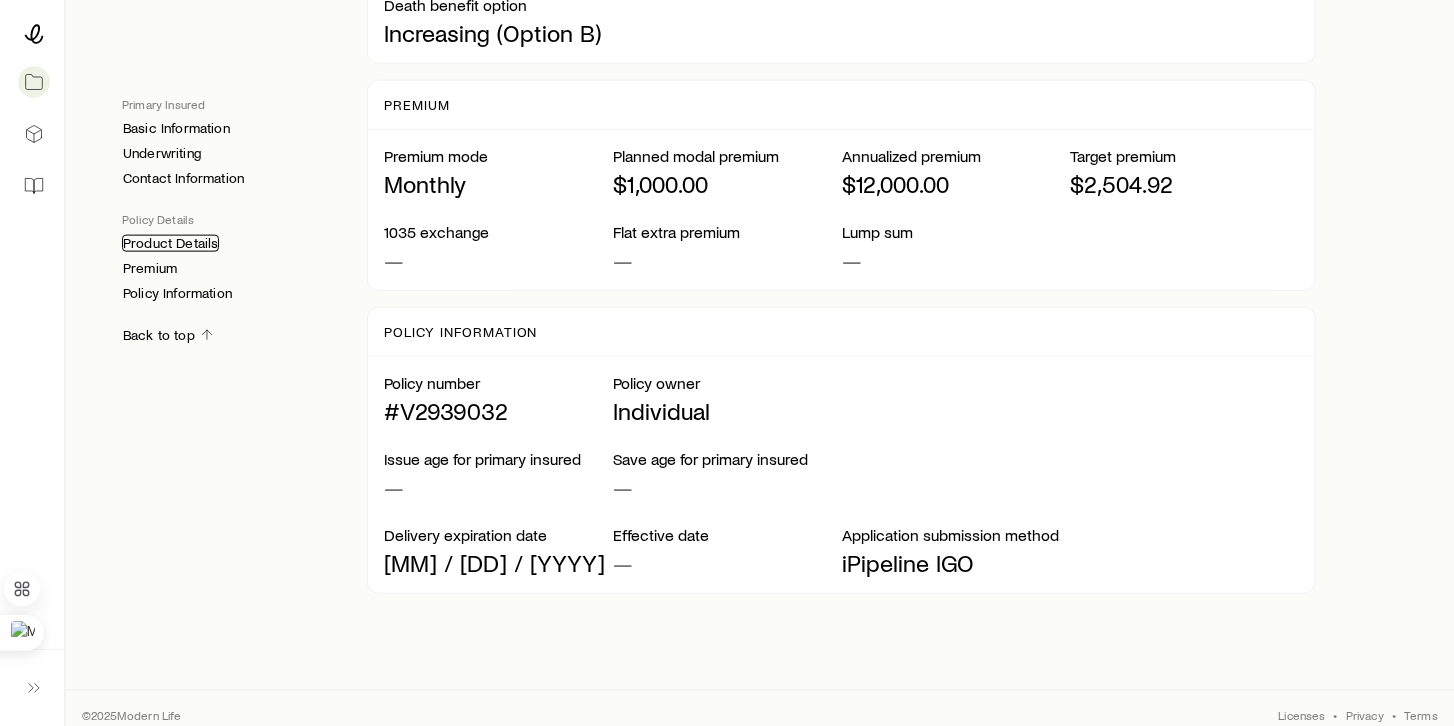 click on "Product Details" at bounding box center (170, 243) 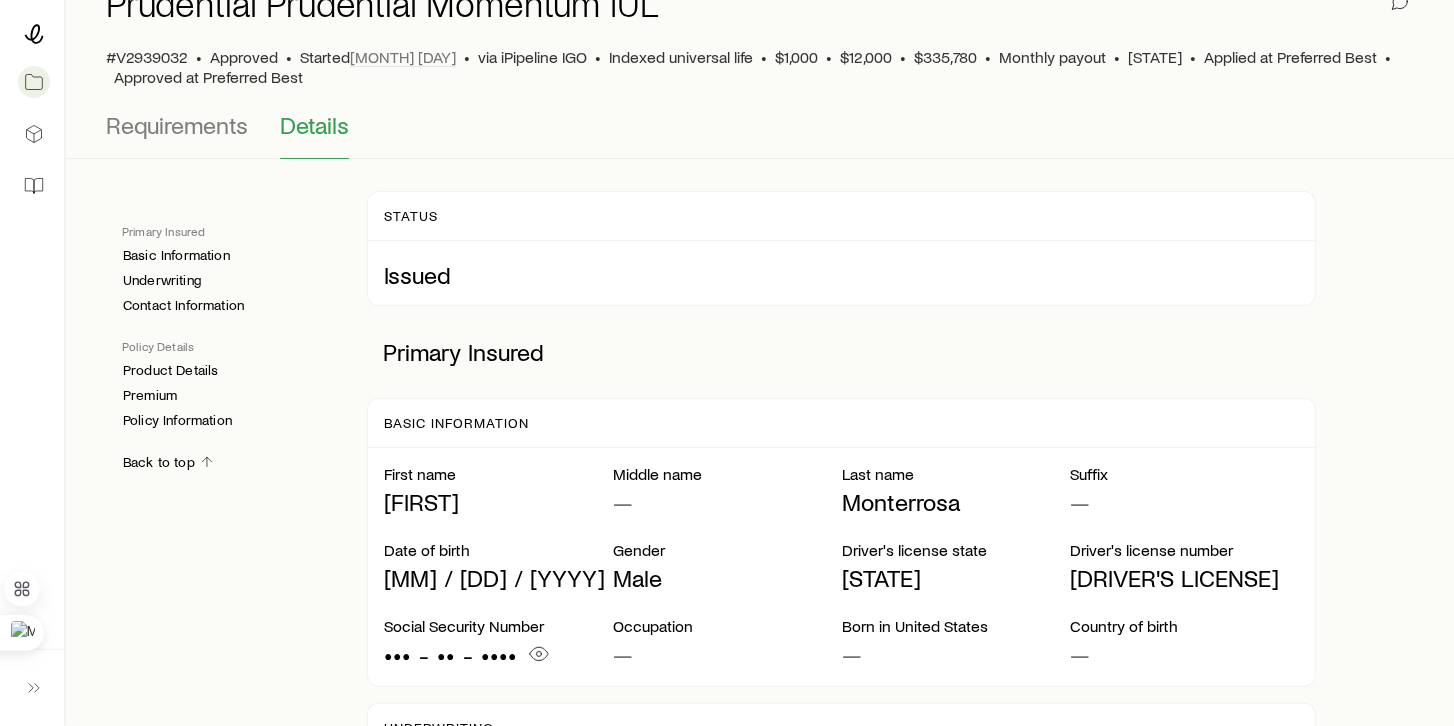 scroll, scrollTop: 0, scrollLeft: 0, axis: both 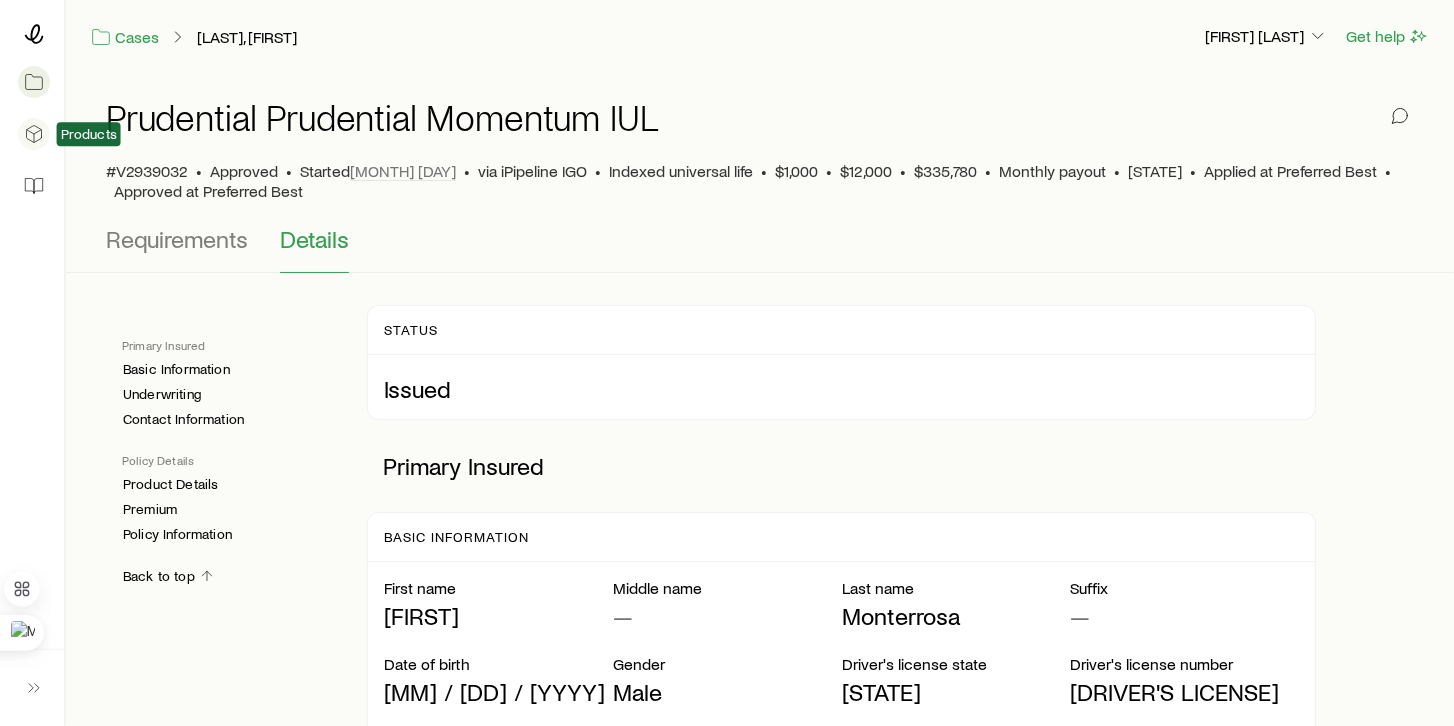 click 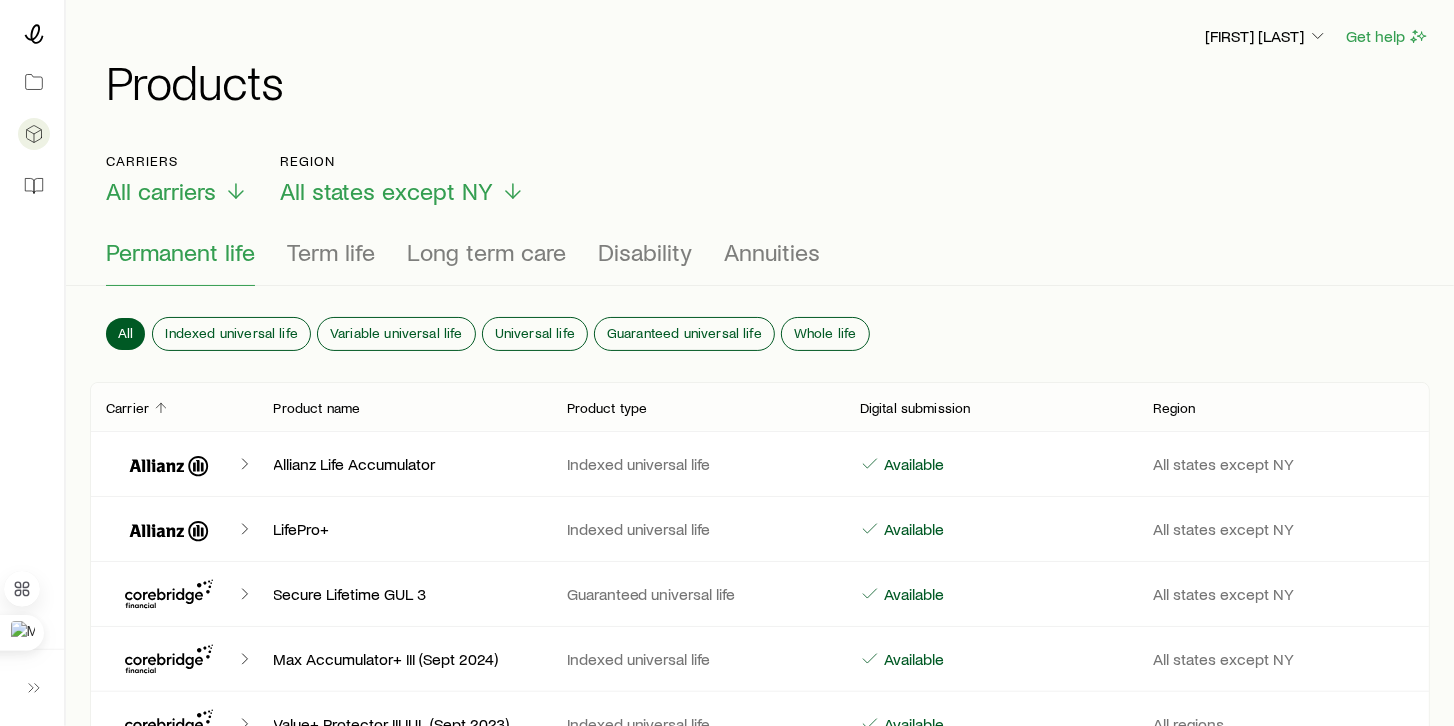 click at bounding box center [32, 112] 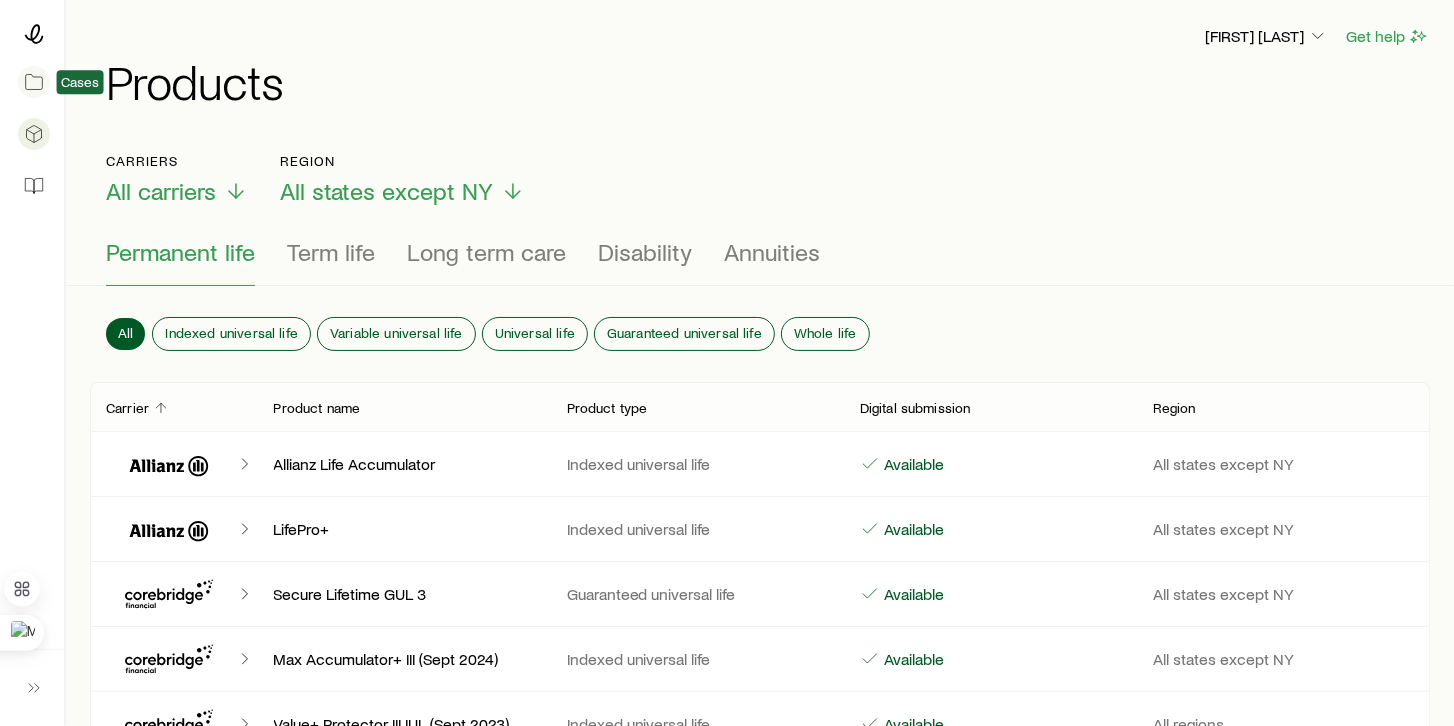 click 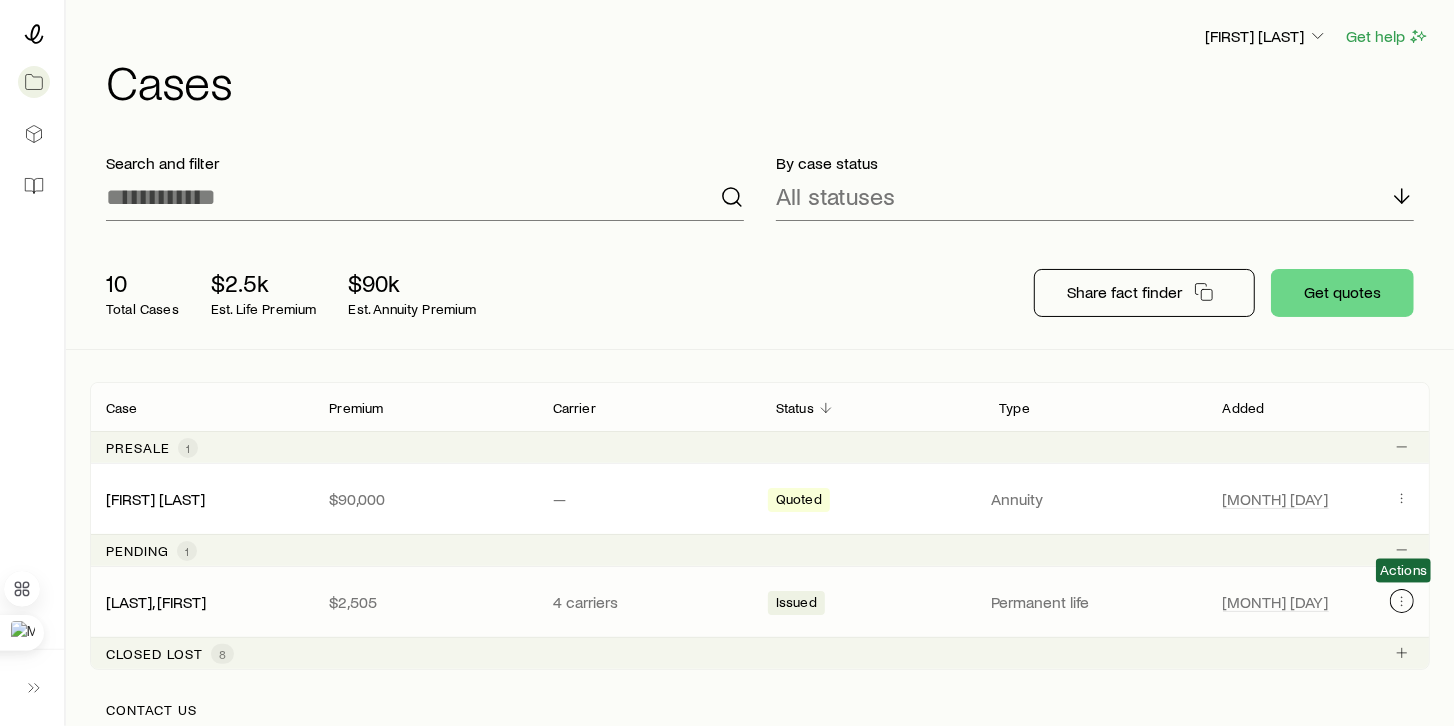 click at bounding box center [1402, 601] 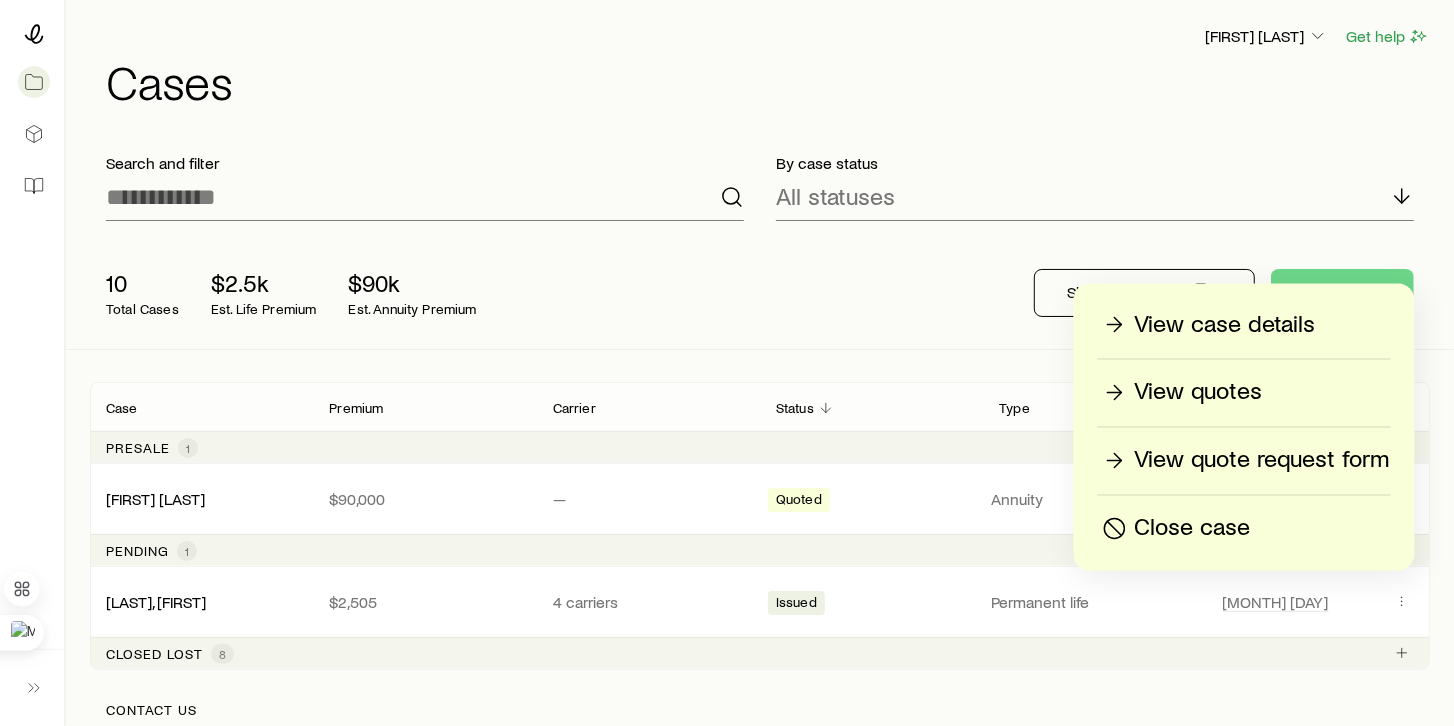 click on "View quotes" at bounding box center (1199, 393) 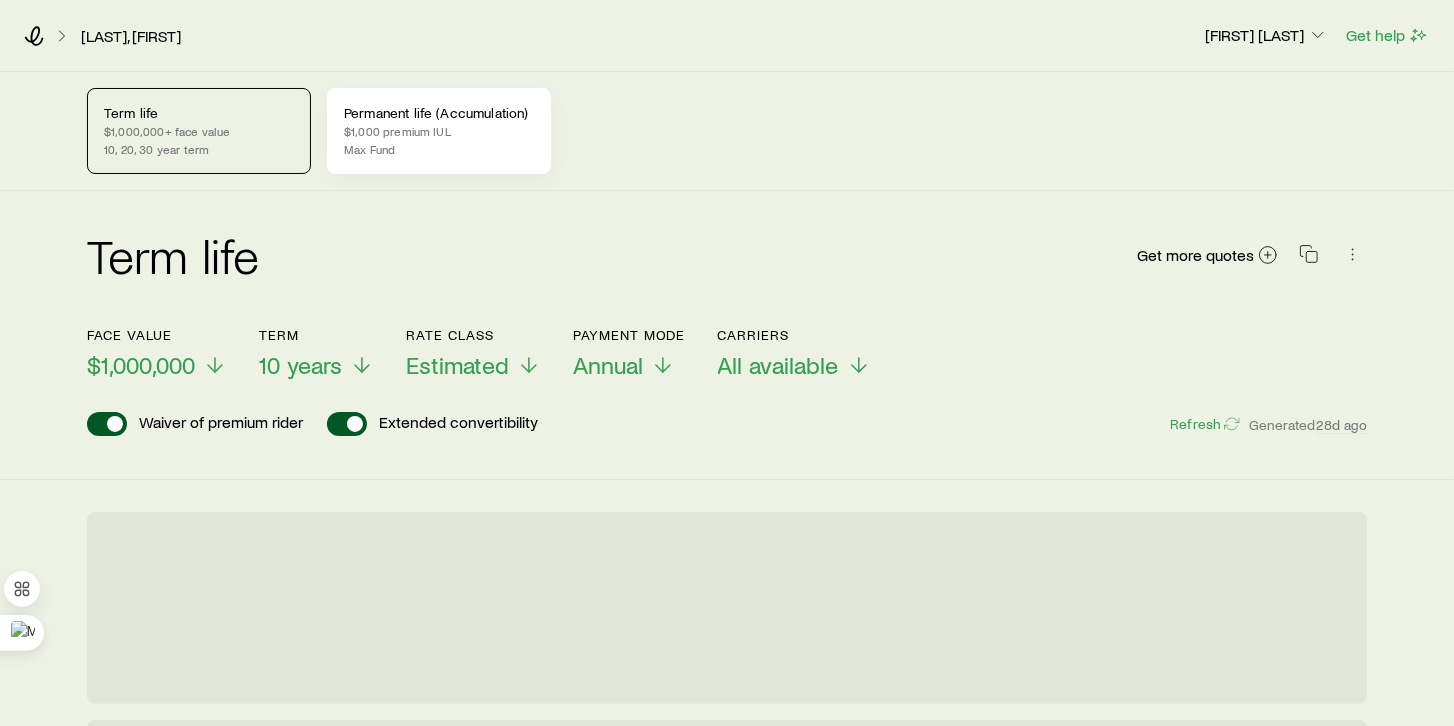 click on "$1,000 premium IUL" at bounding box center [439, 131] 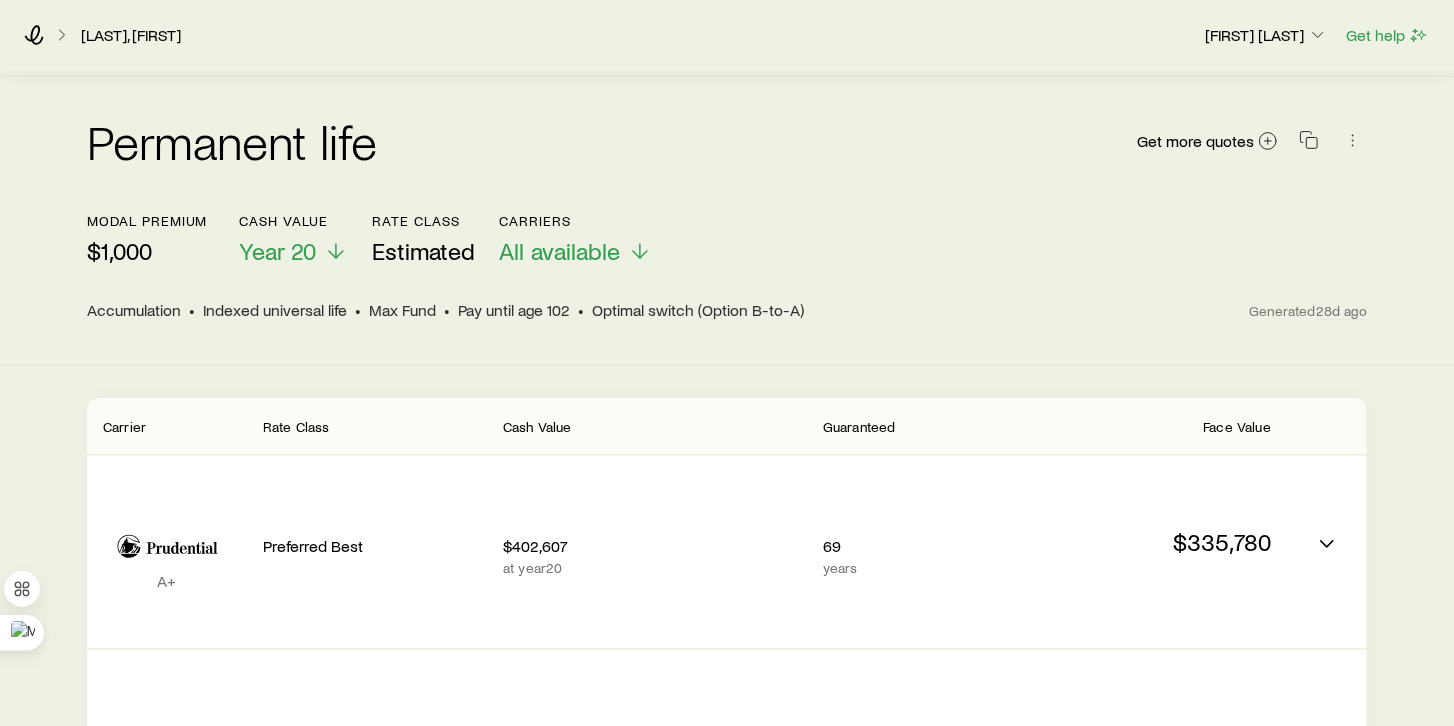 scroll, scrollTop: 171, scrollLeft: 0, axis: vertical 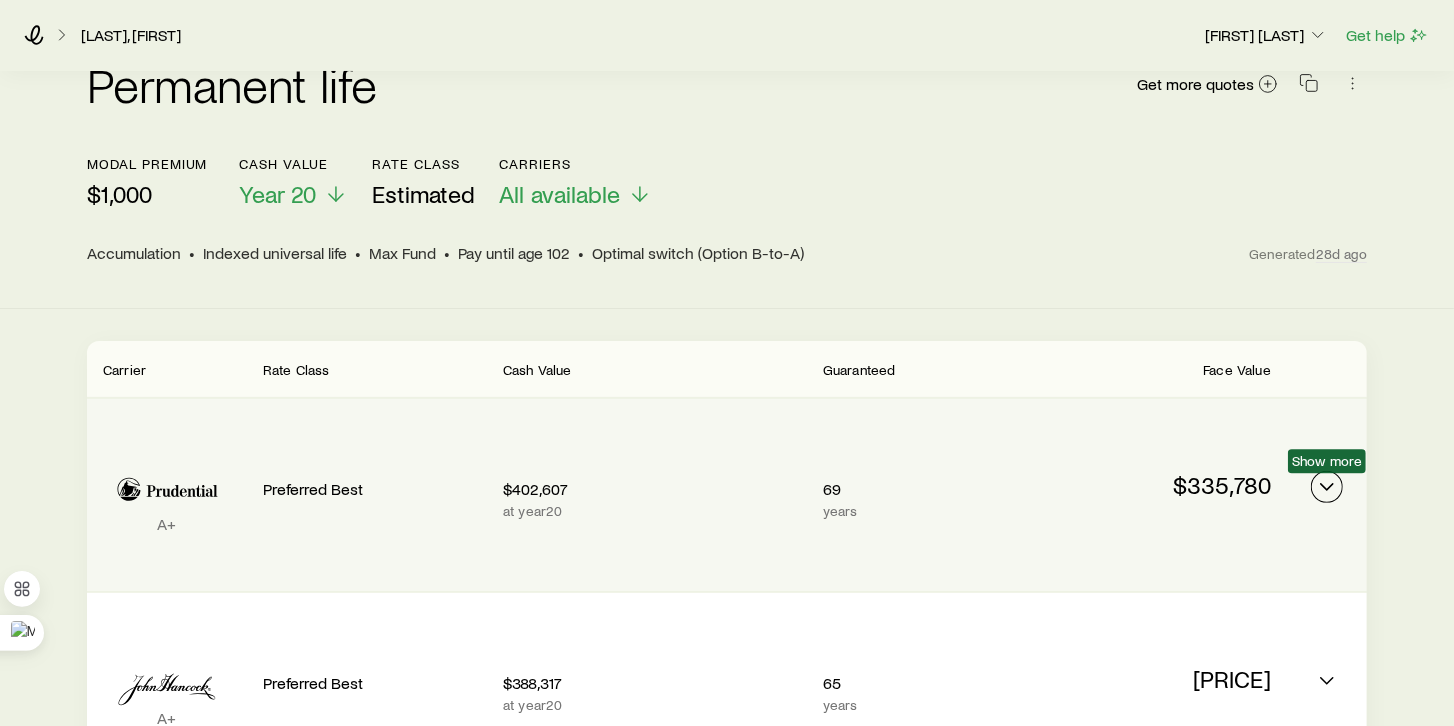 click 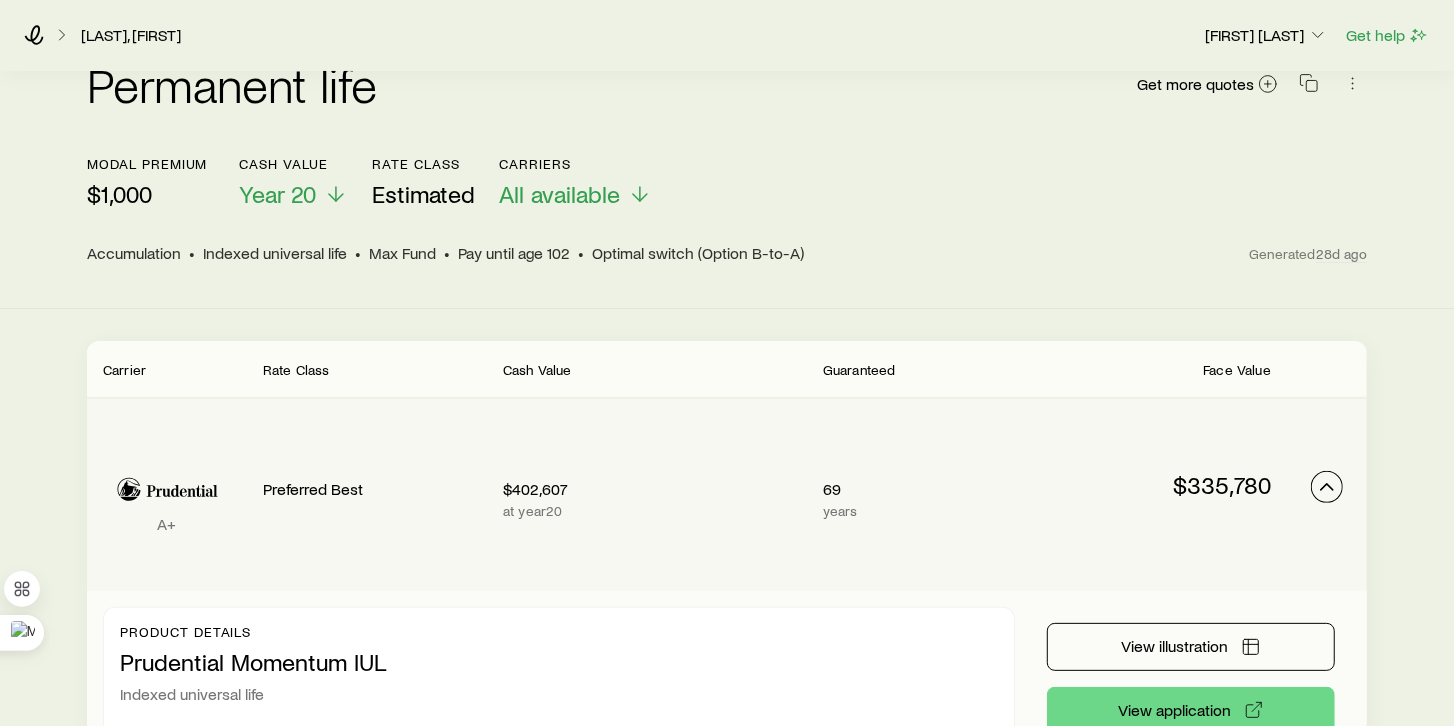 scroll, scrollTop: 285, scrollLeft: 0, axis: vertical 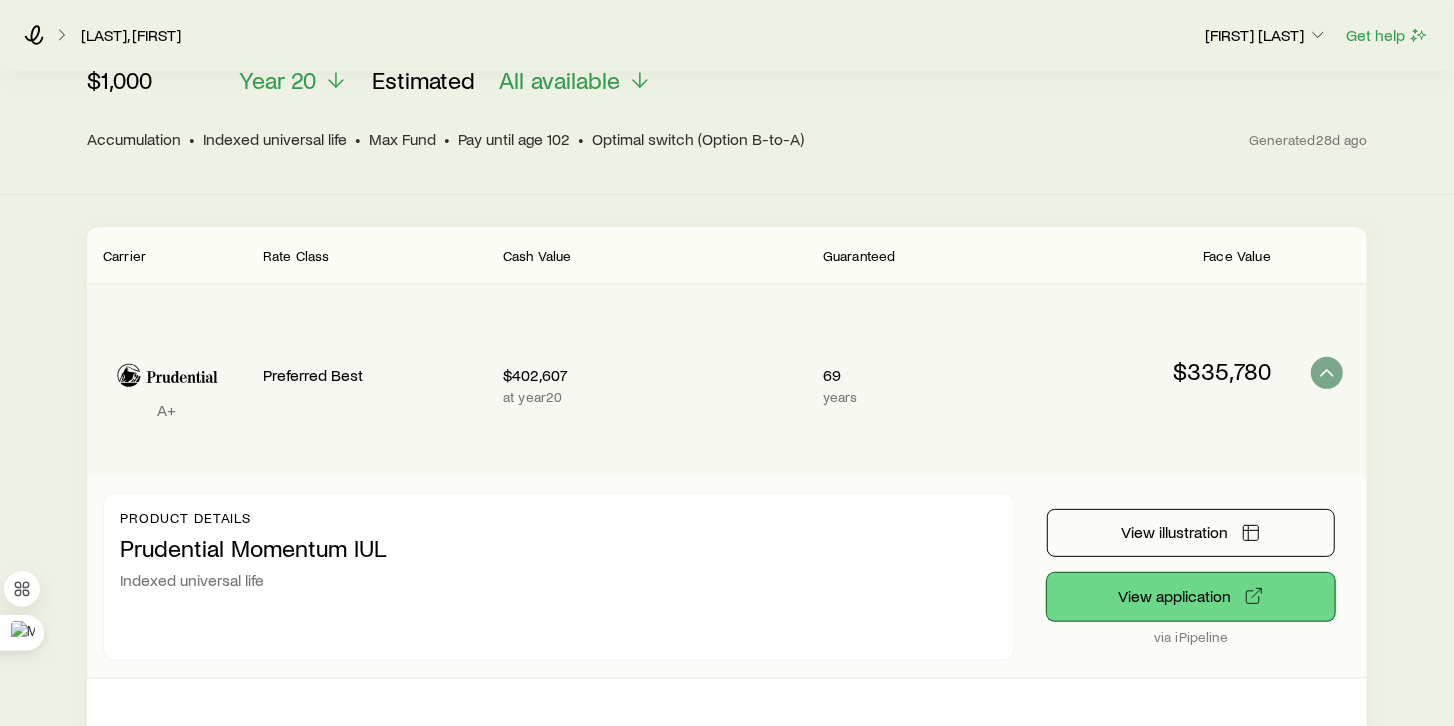 click on "View application" at bounding box center (1191, 597) 